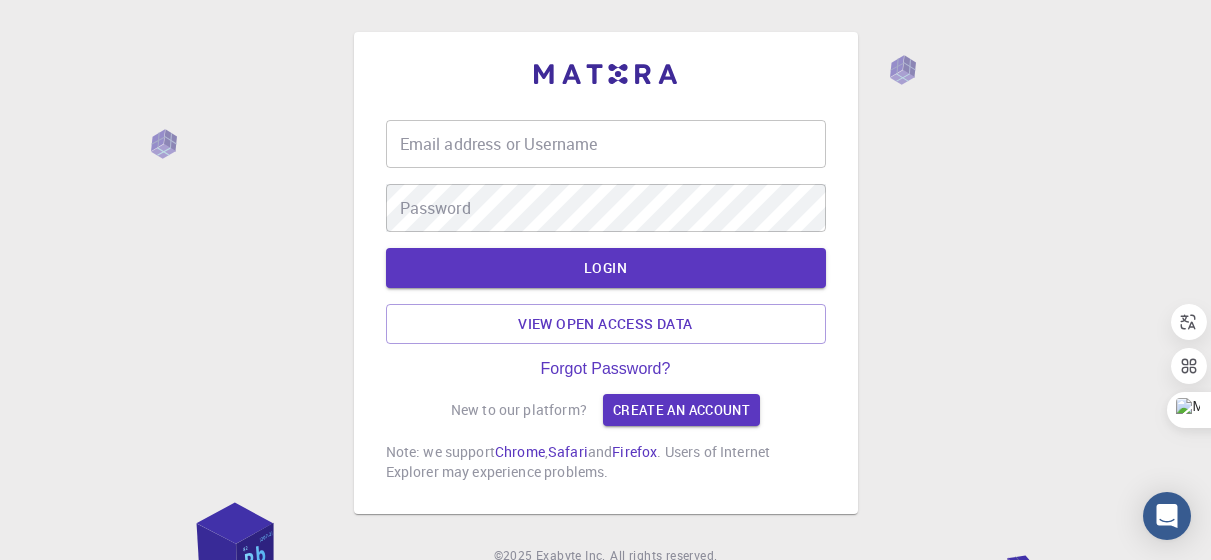 scroll, scrollTop: 0, scrollLeft: 0, axis: both 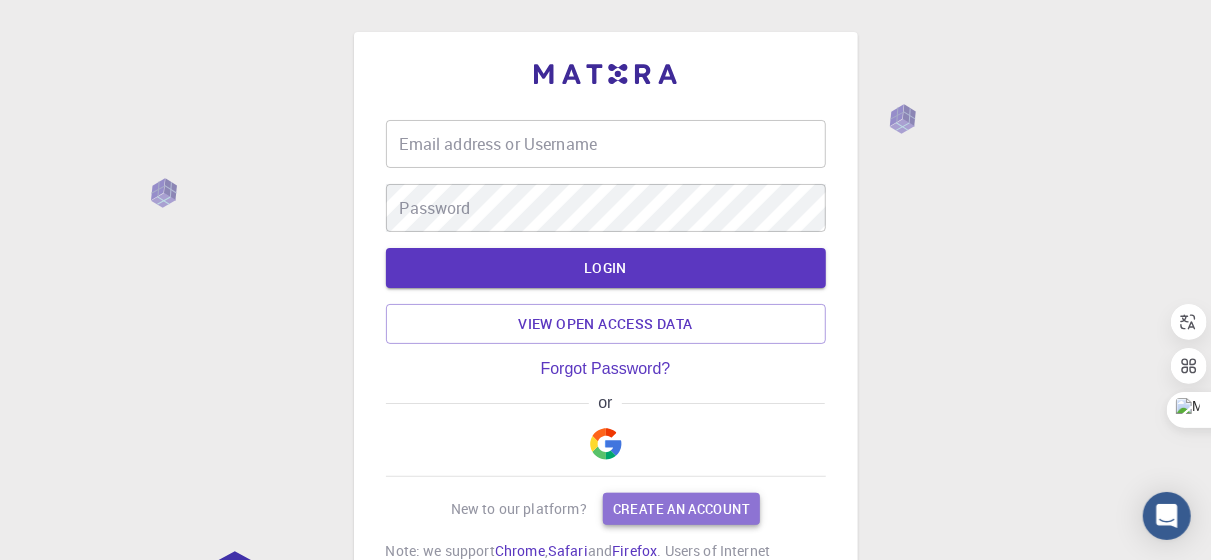 click on "Create an account" at bounding box center (681, 509) 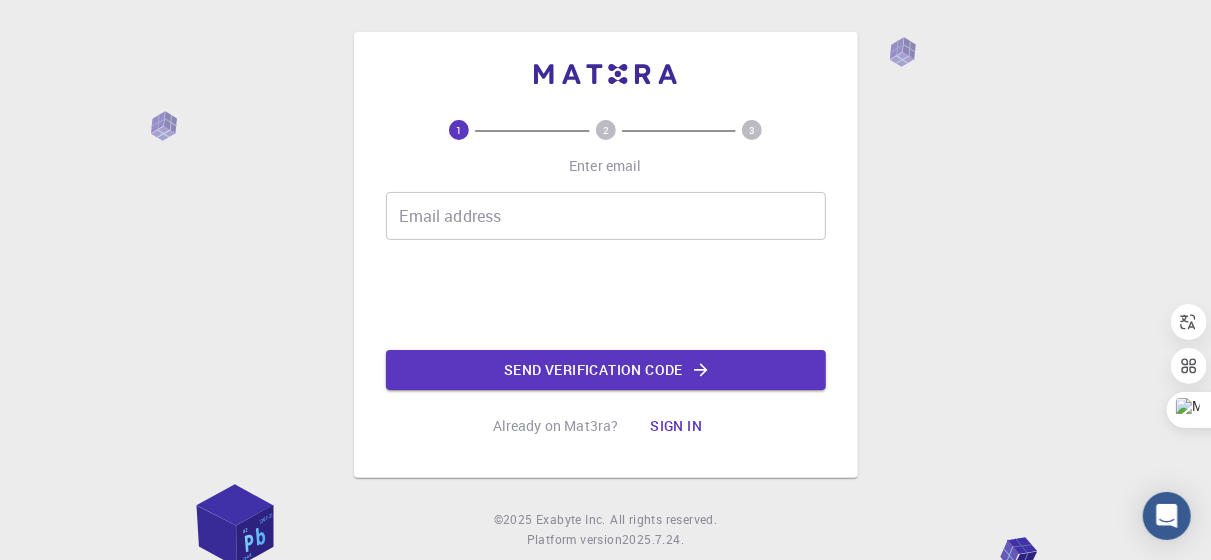 click on "Email address" at bounding box center (606, 216) 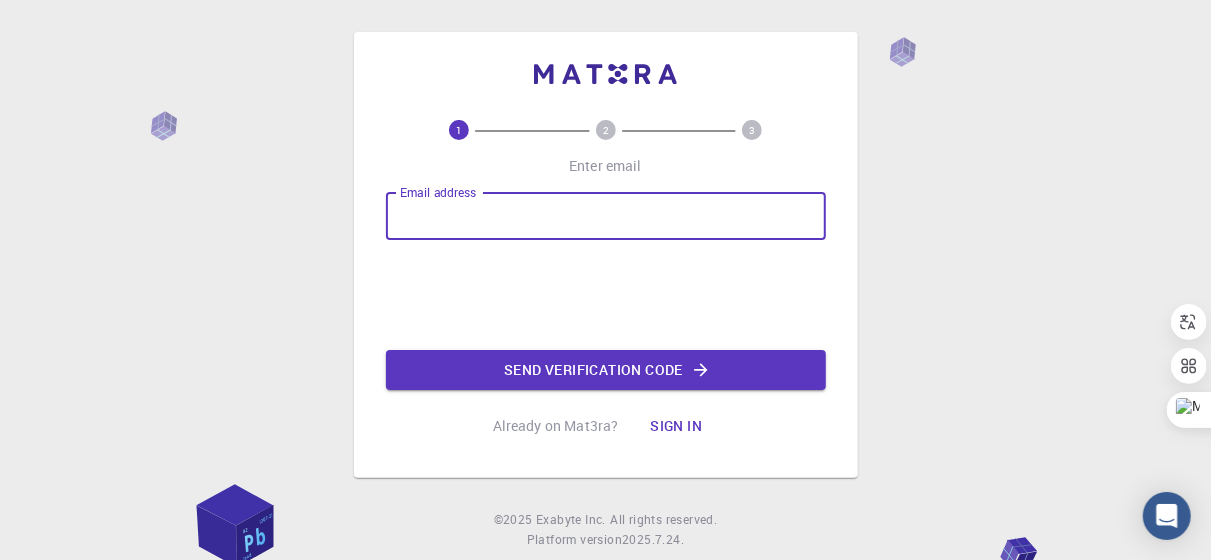 type on "chaimaebouadnine@gmail.com" 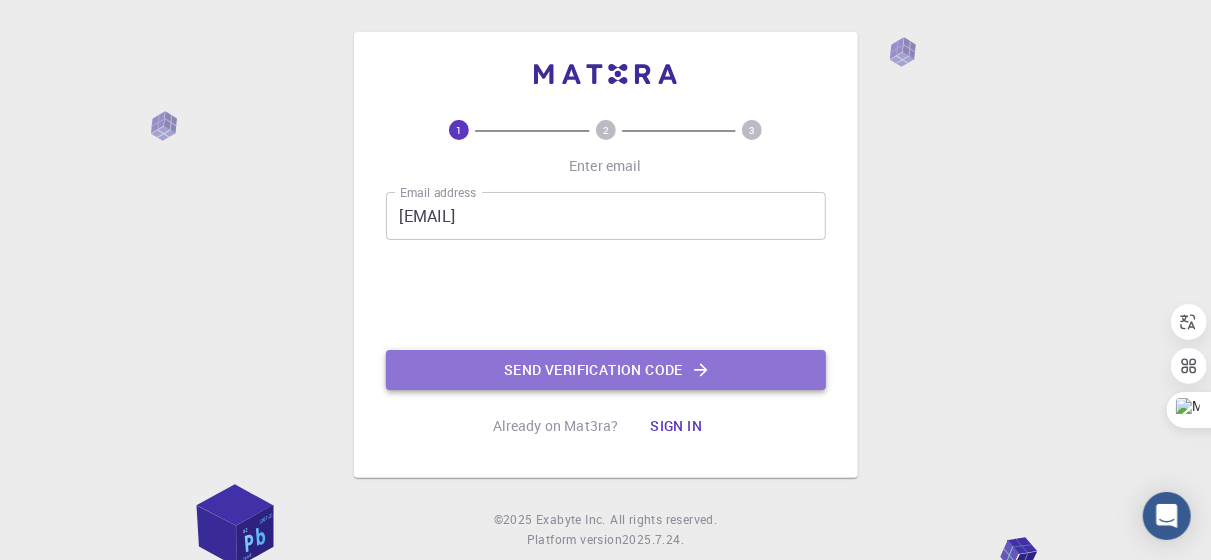click on "Send verification code" 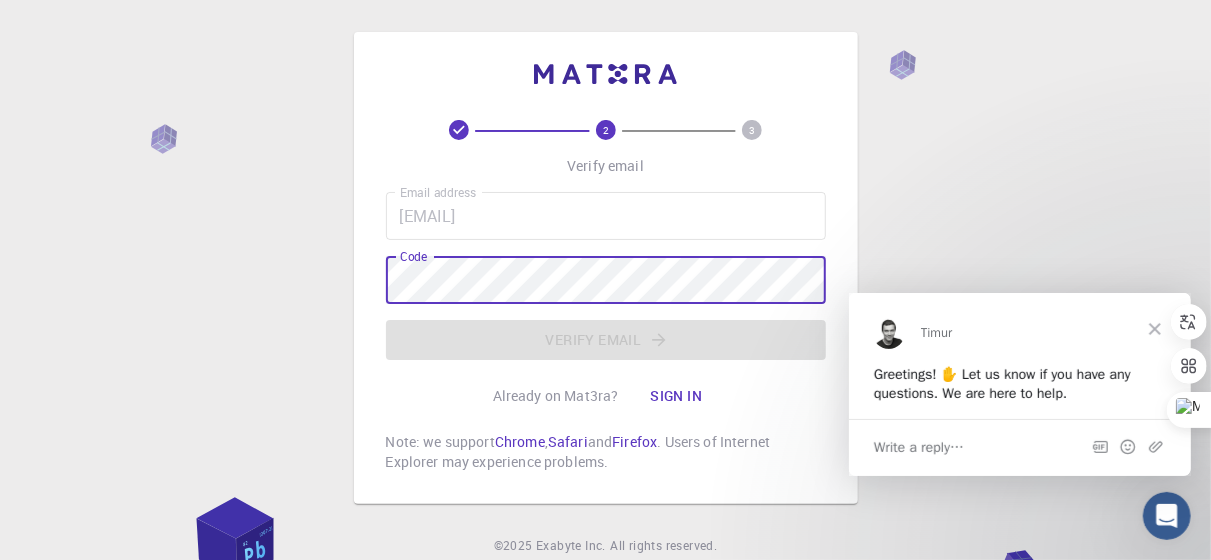 scroll, scrollTop: 0, scrollLeft: 0, axis: both 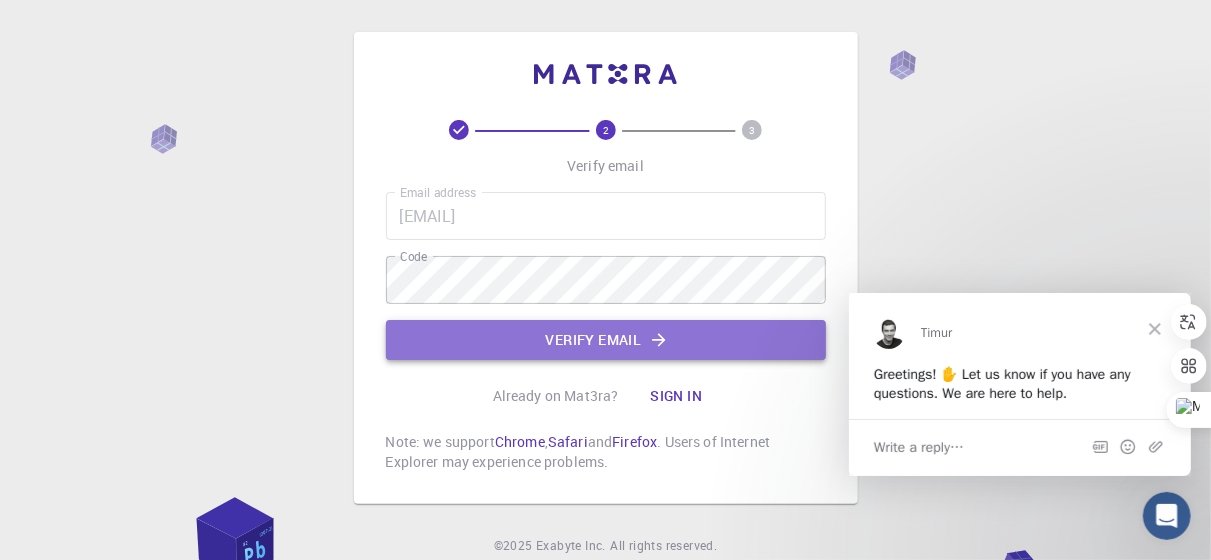 click on "Verify email" 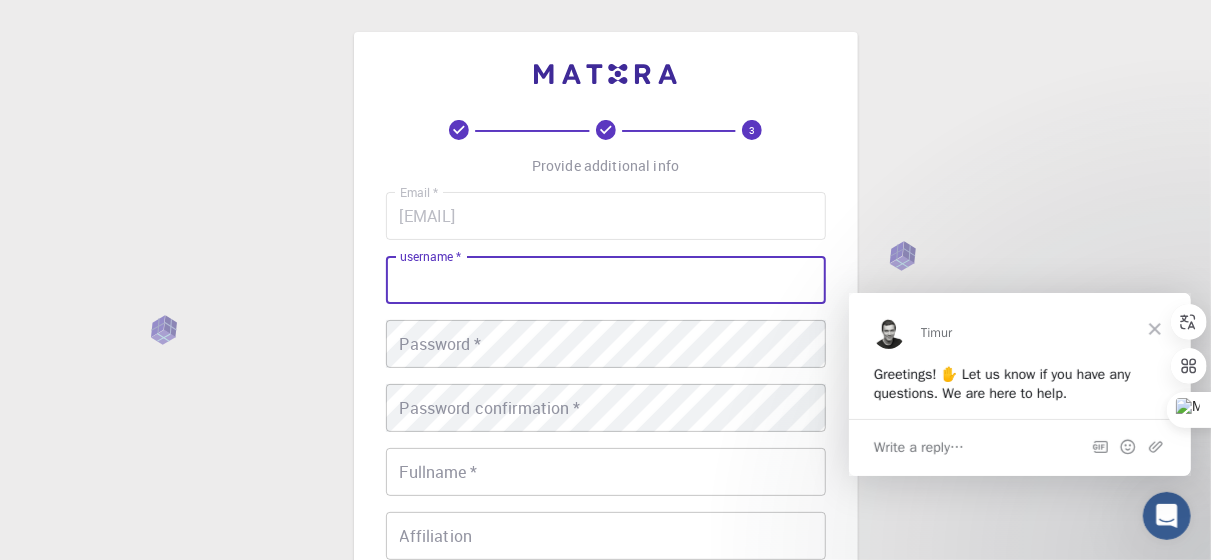 click on "username   *" at bounding box center [606, 280] 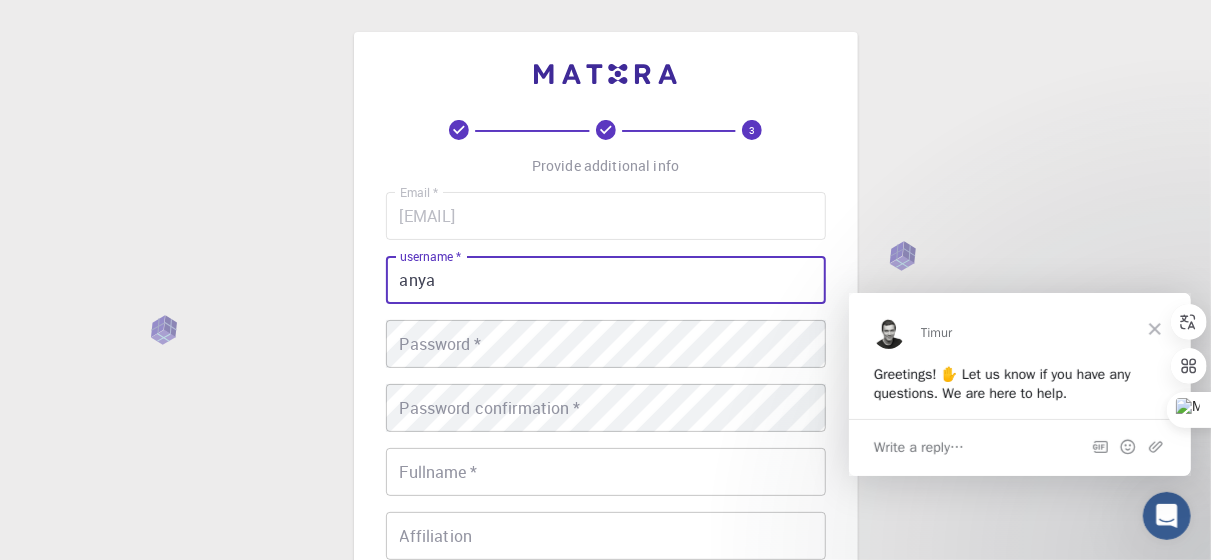 type on "anya" 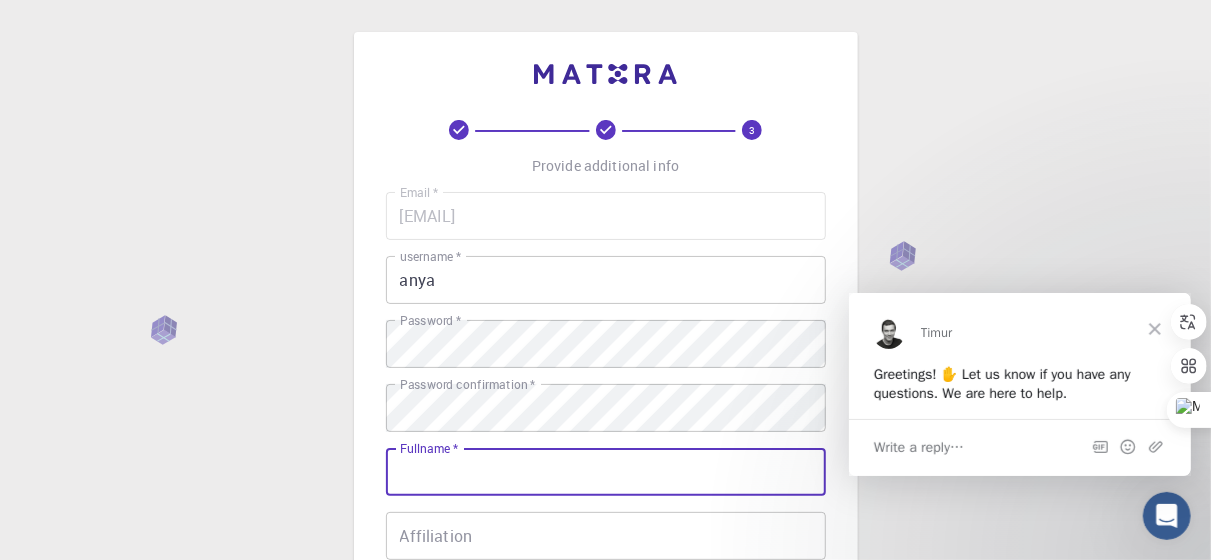 click on "Fullname   *" at bounding box center [606, 472] 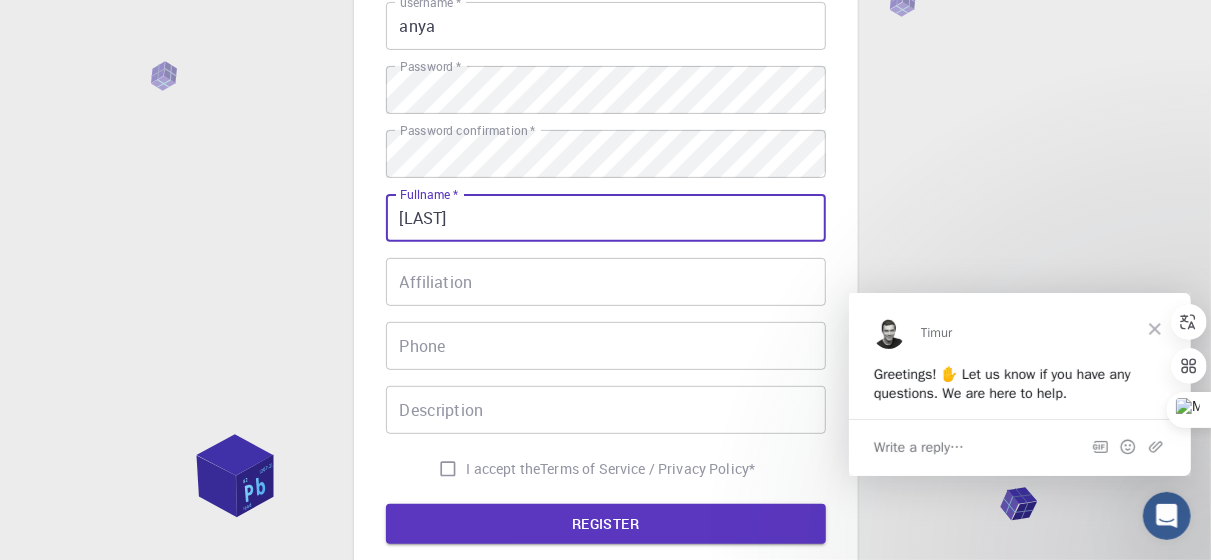 scroll, scrollTop: 260, scrollLeft: 0, axis: vertical 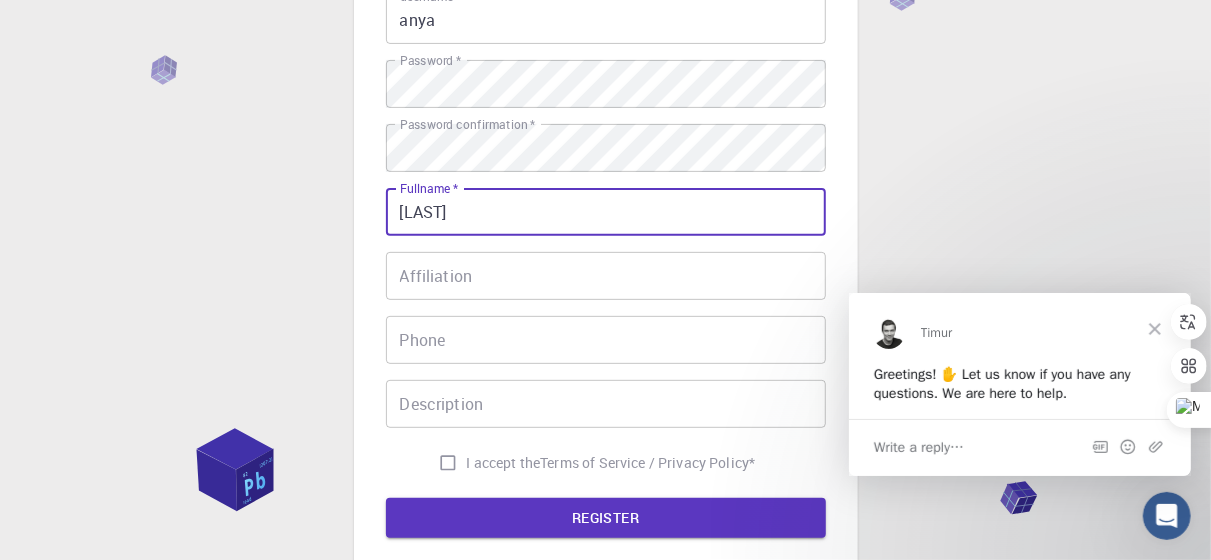 type on "[USERNAME]" 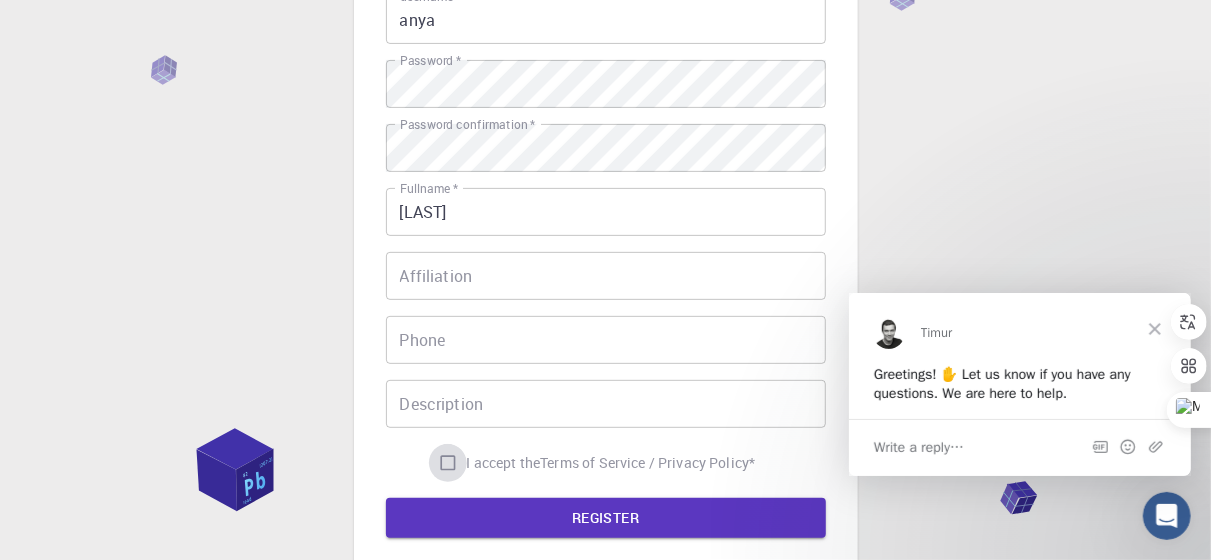click on "I accept the  Terms of Service / Privacy Policy  *" at bounding box center (448, 463) 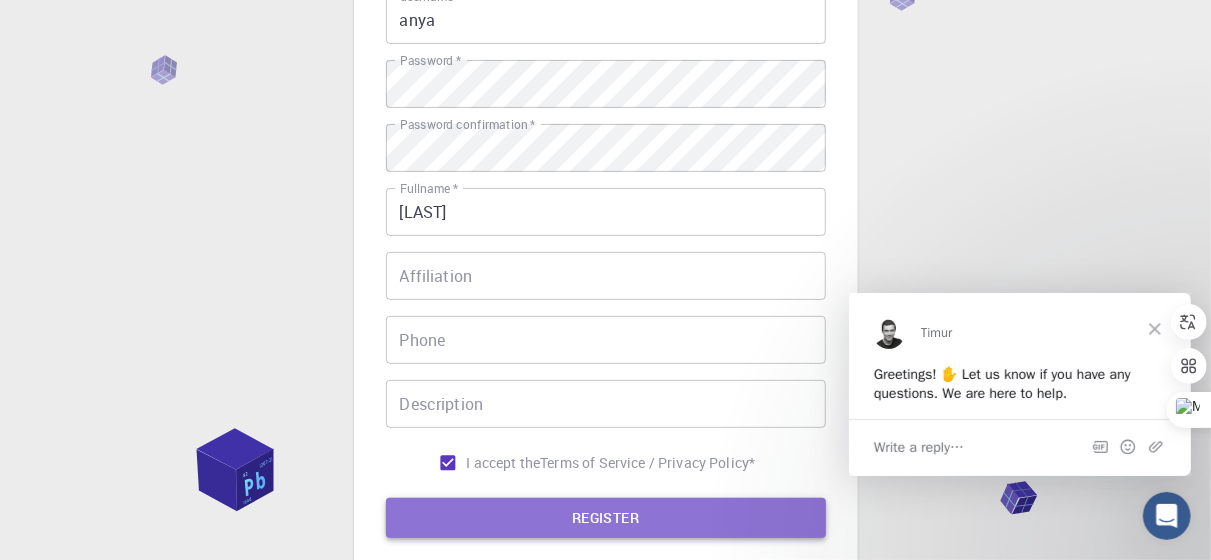 click on "REGISTER" at bounding box center [606, 518] 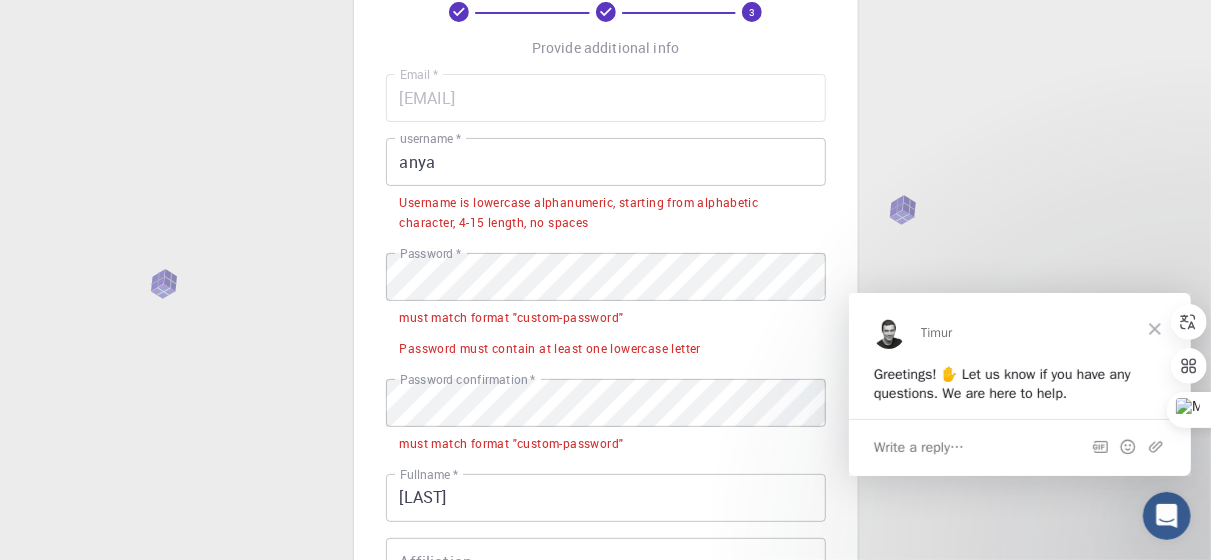 scroll, scrollTop: 122, scrollLeft: 0, axis: vertical 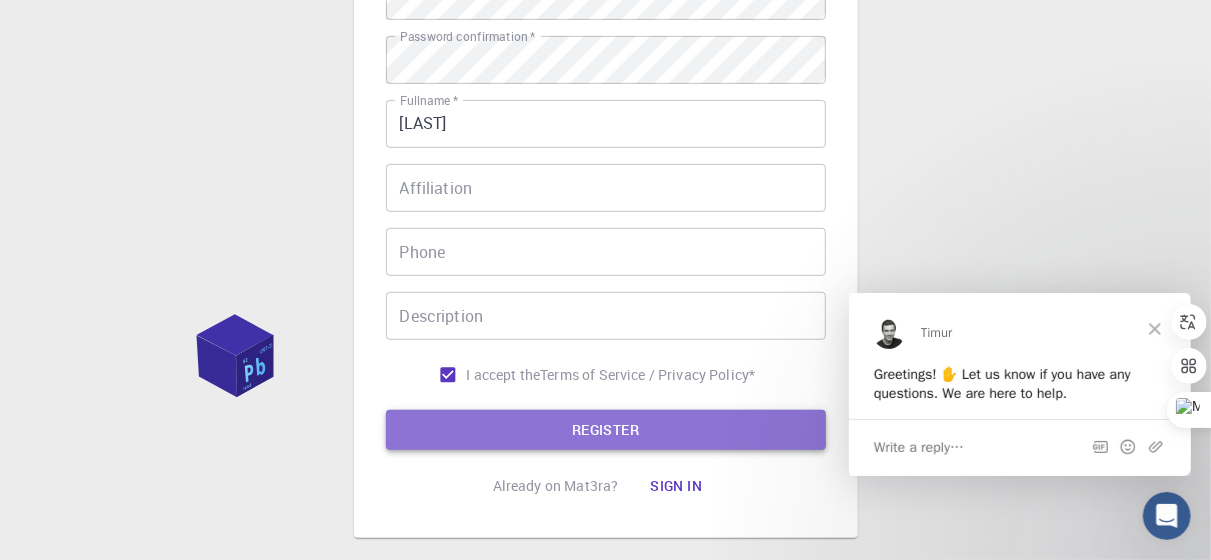 click on "REGISTER" at bounding box center (606, 430) 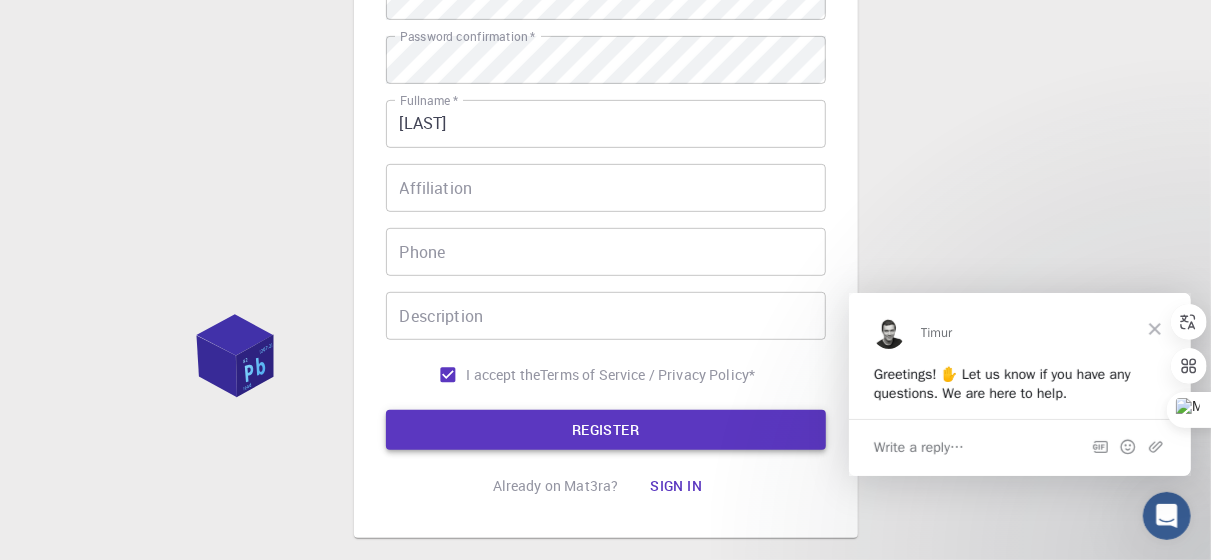 click on "REGISTER" at bounding box center [606, 430] 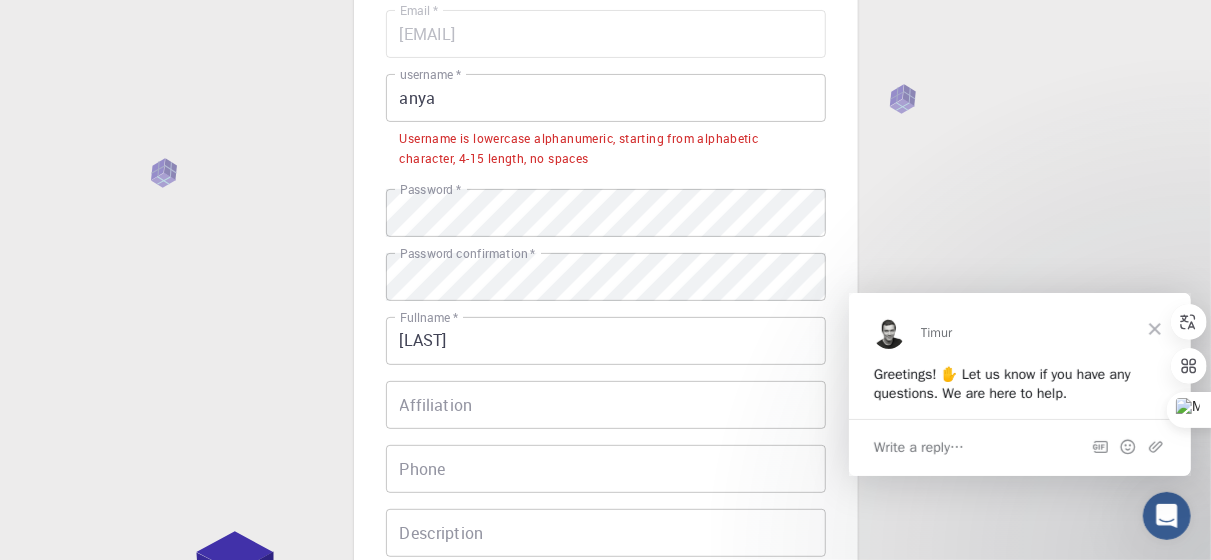 scroll, scrollTop: 181, scrollLeft: 0, axis: vertical 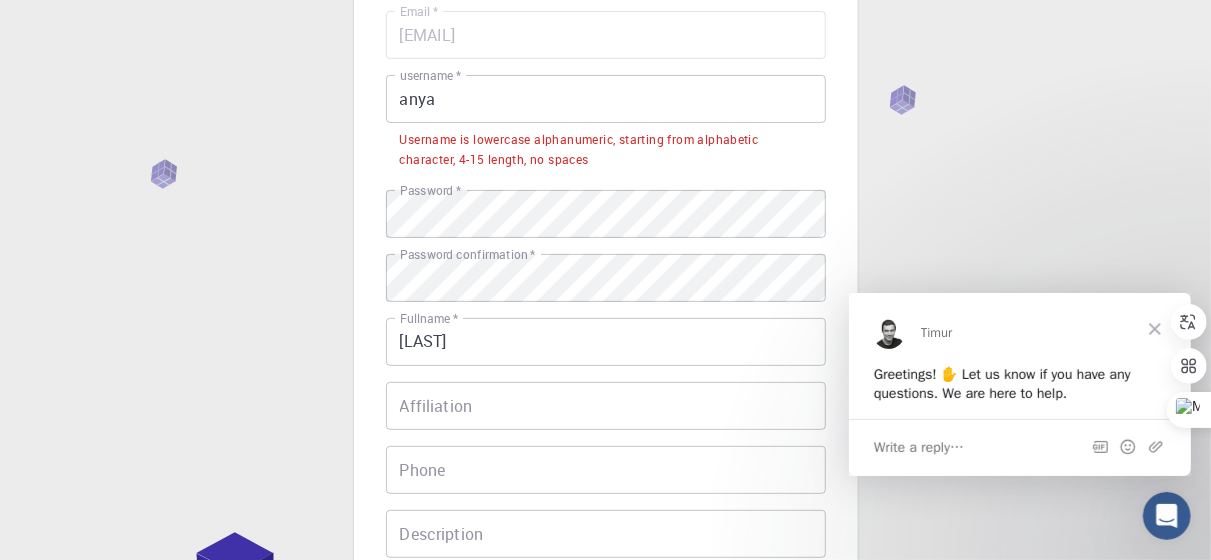 click on "anya" at bounding box center [606, 99] 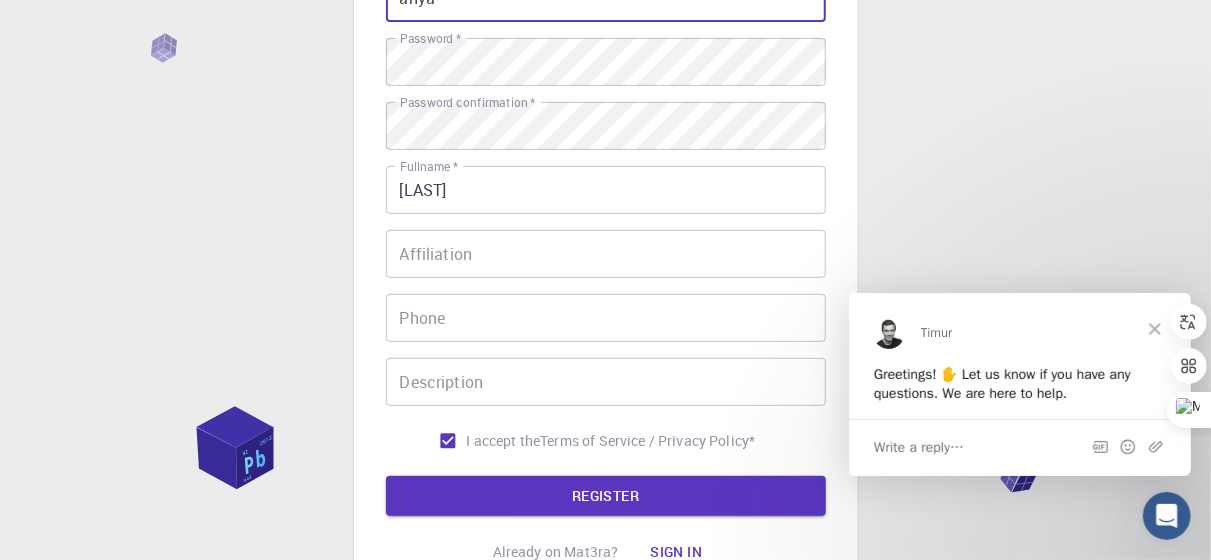 scroll, scrollTop: 322, scrollLeft: 0, axis: vertical 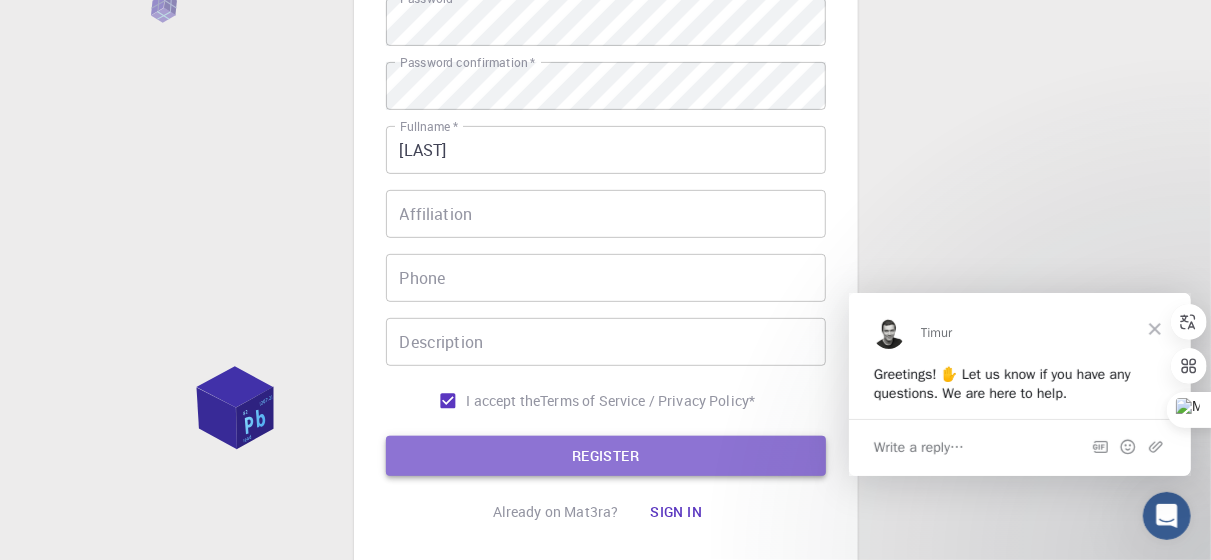 click on "REGISTER" at bounding box center (606, 456) 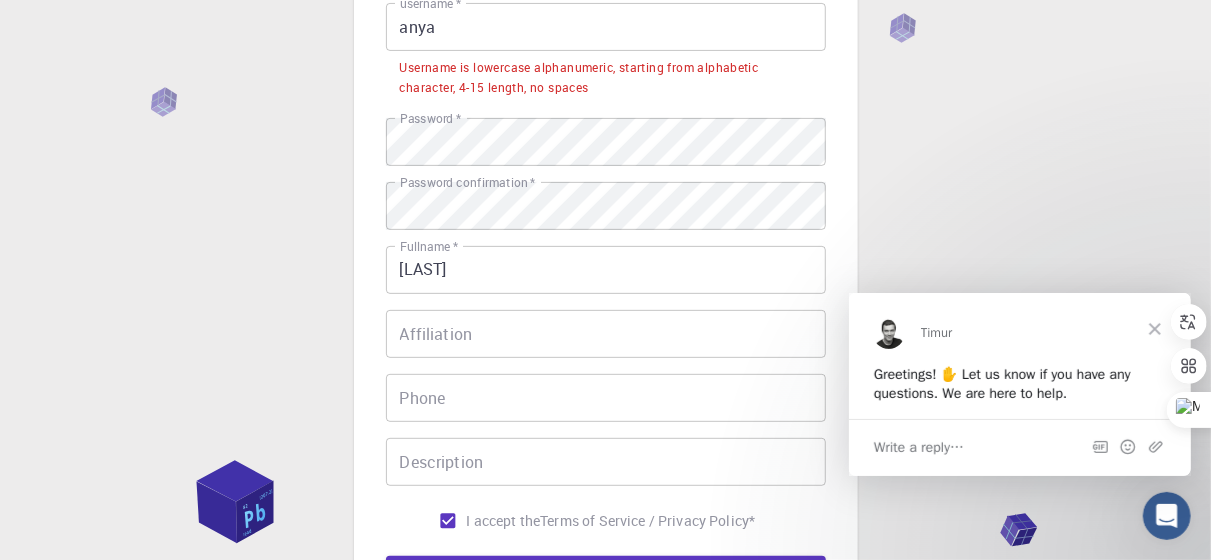 scroll, scrollTop: 252, scrollLeft: 0, axis: vertical 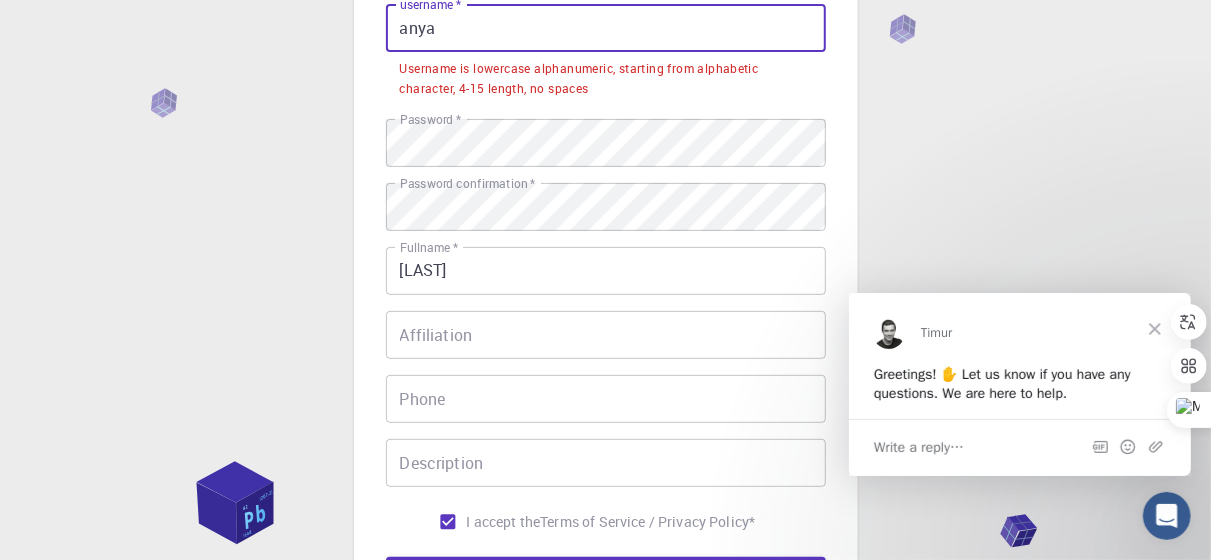 click on "anya" at bounding box center [606, 28] 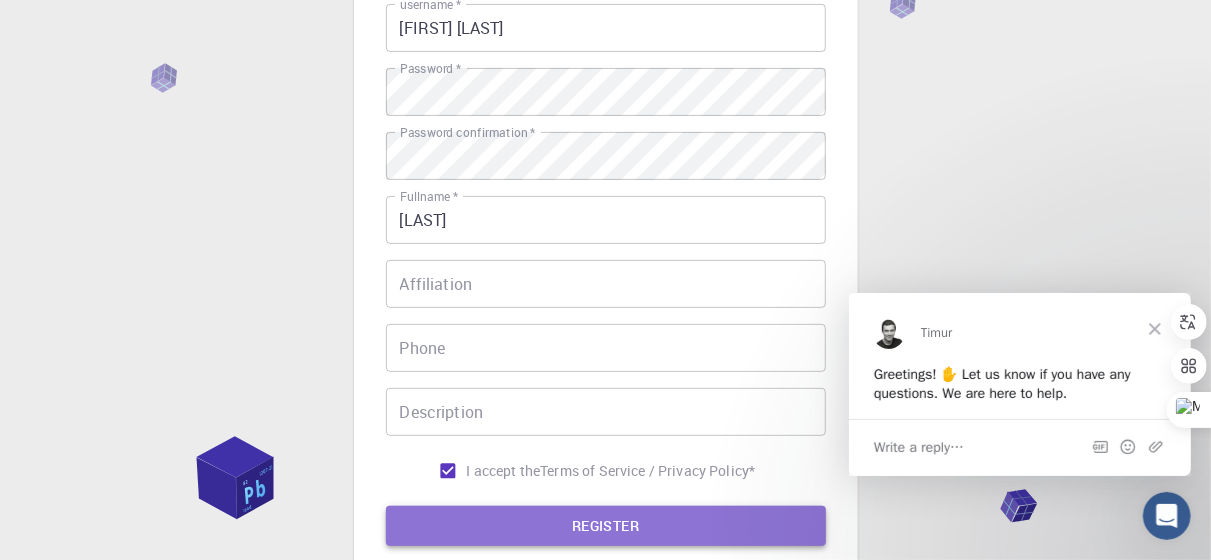 click on "REGISTER" at bounding box center [606, 526] 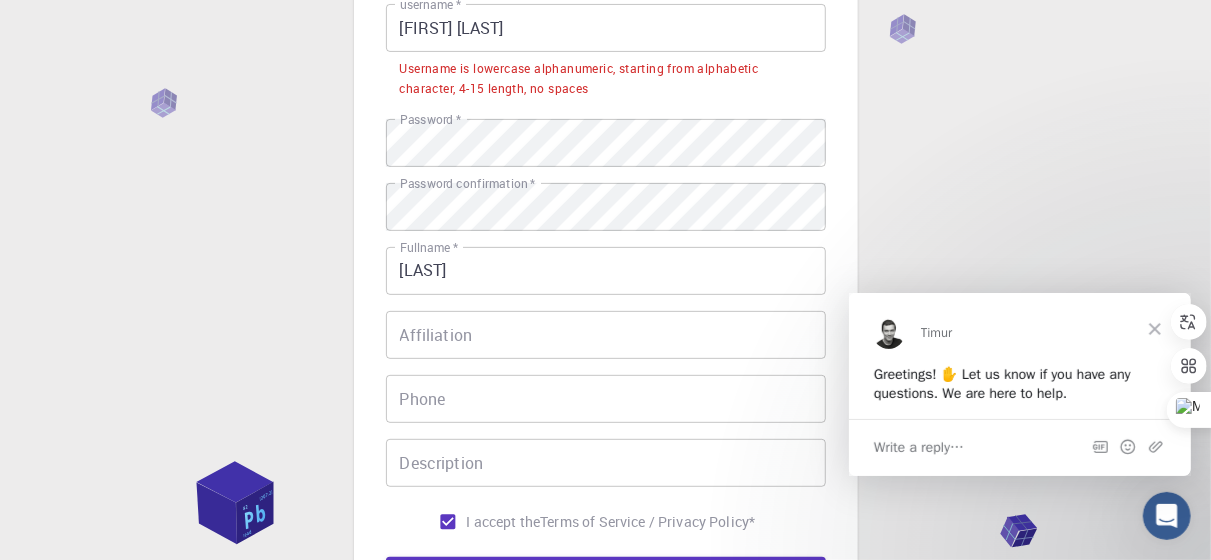 click on "Username is lowercase alphanumeric, starting from alphabetic character, 4-15 length, no spaces" at bounding box center (606, 79) 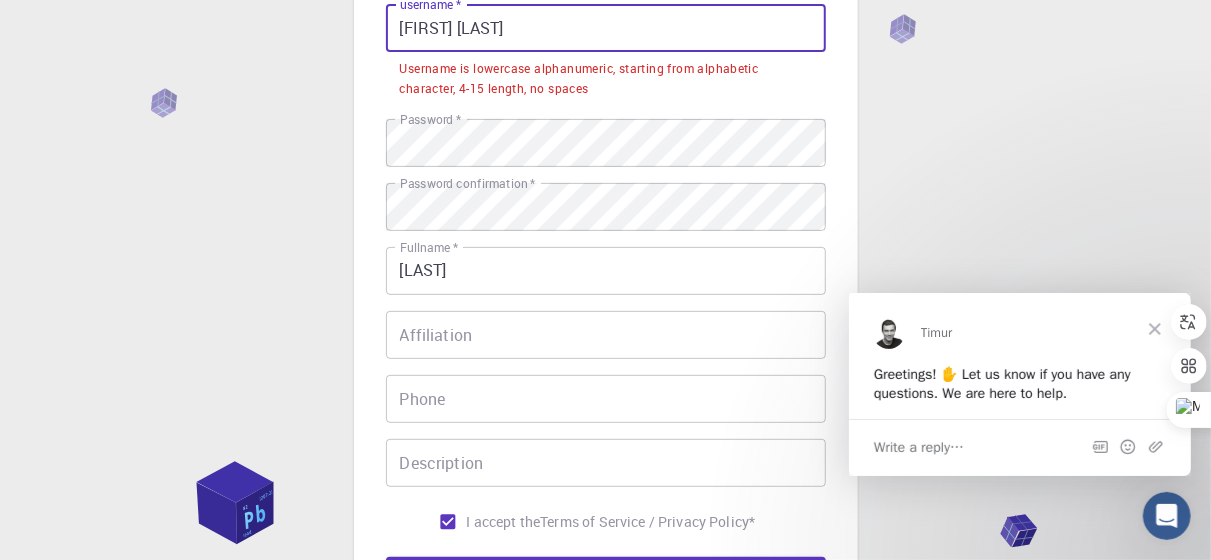 click on "anya chocho" at bounding box center (606, 28) 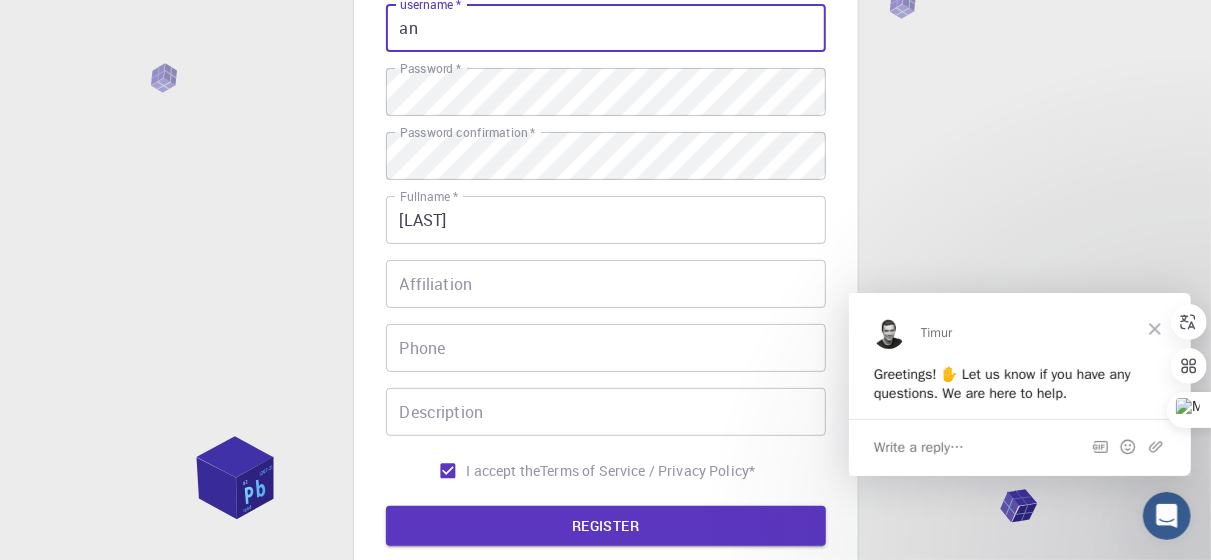 type on "a" 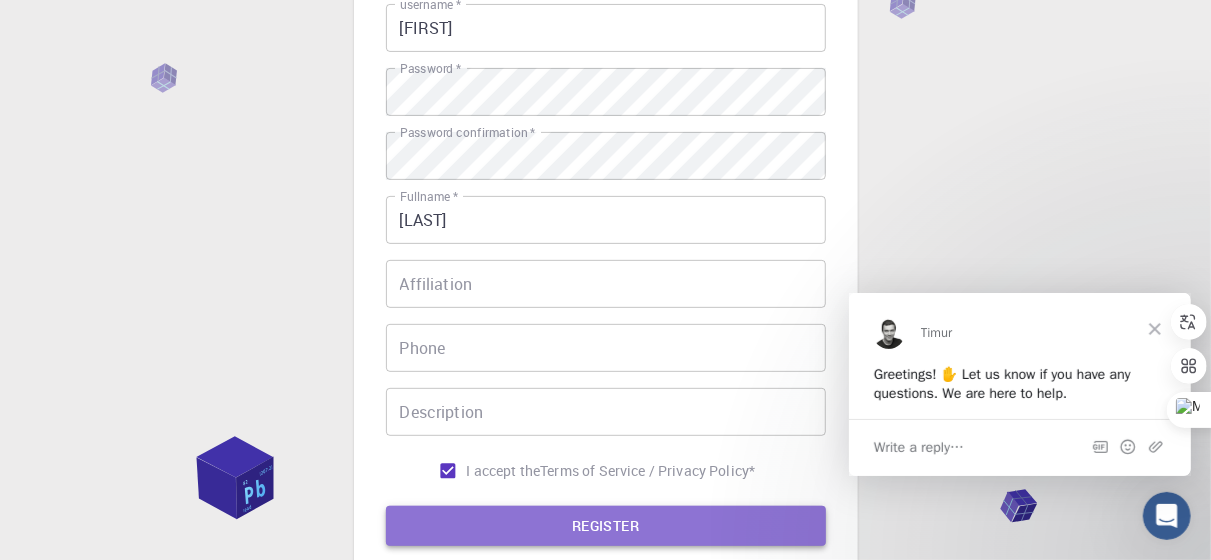 click on "REGISTER" at bounding box center (606, 526) 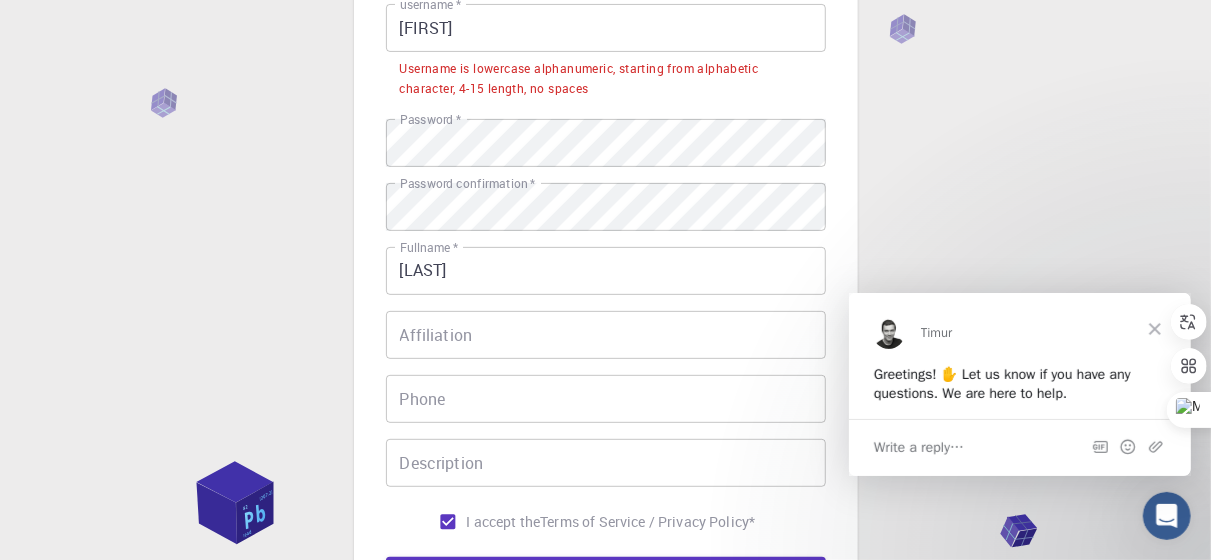 click on "Username is lowercase alphanumeric, starting from alphabetic character, 4-15 length, no spaces" at bounding box center [606, 79] 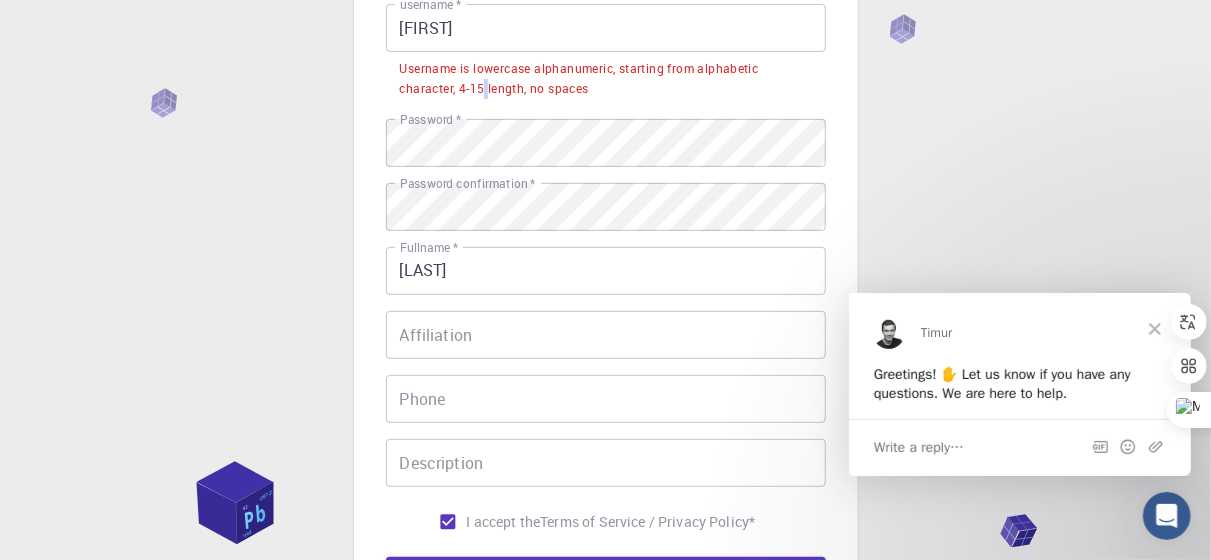 click on "Username is lowercase alphanumeric, starting from alphabetic character, 4-15 length, no spaces" at bounding box center (606, 79) 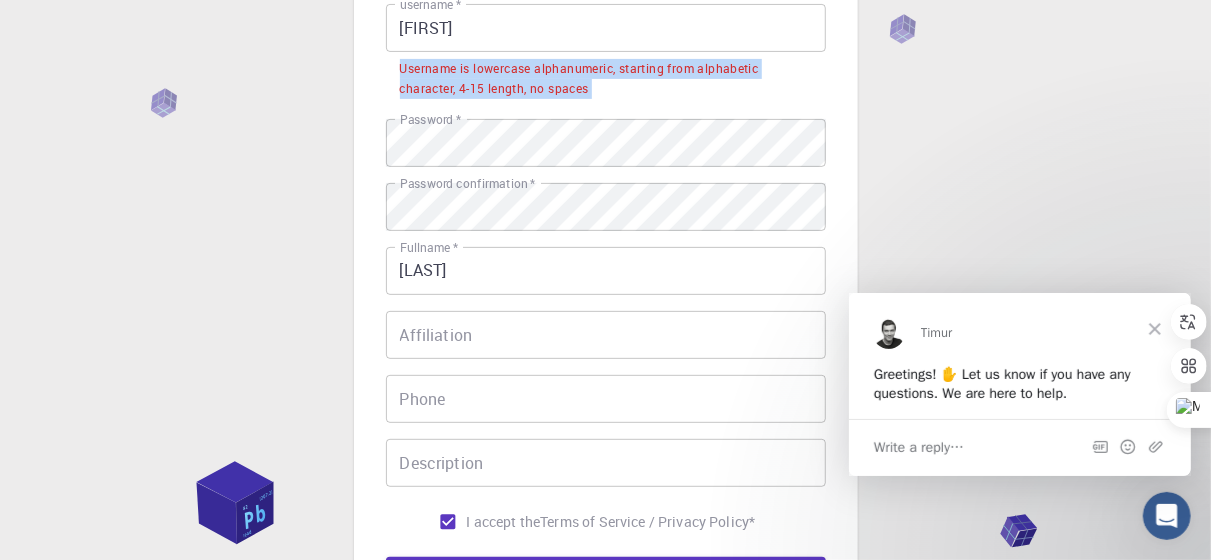 click on "Username is lowercase alphanumeric, starting from alphabetic character, 4-15 length, no spaces" at bounding box center (606, 79) 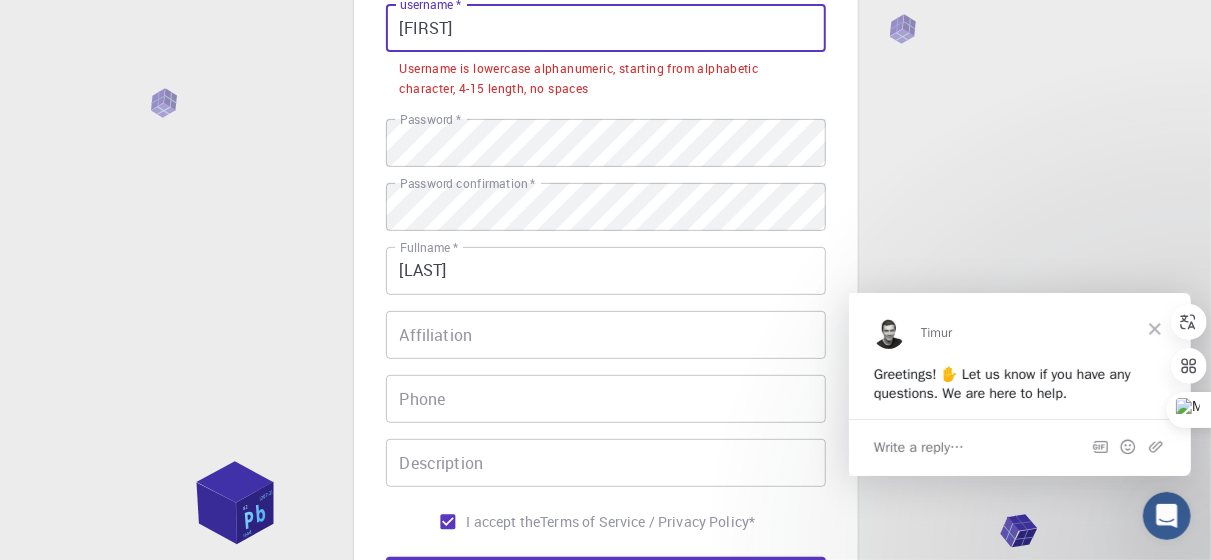 click on "Anya" at bounding box center (606, 28) 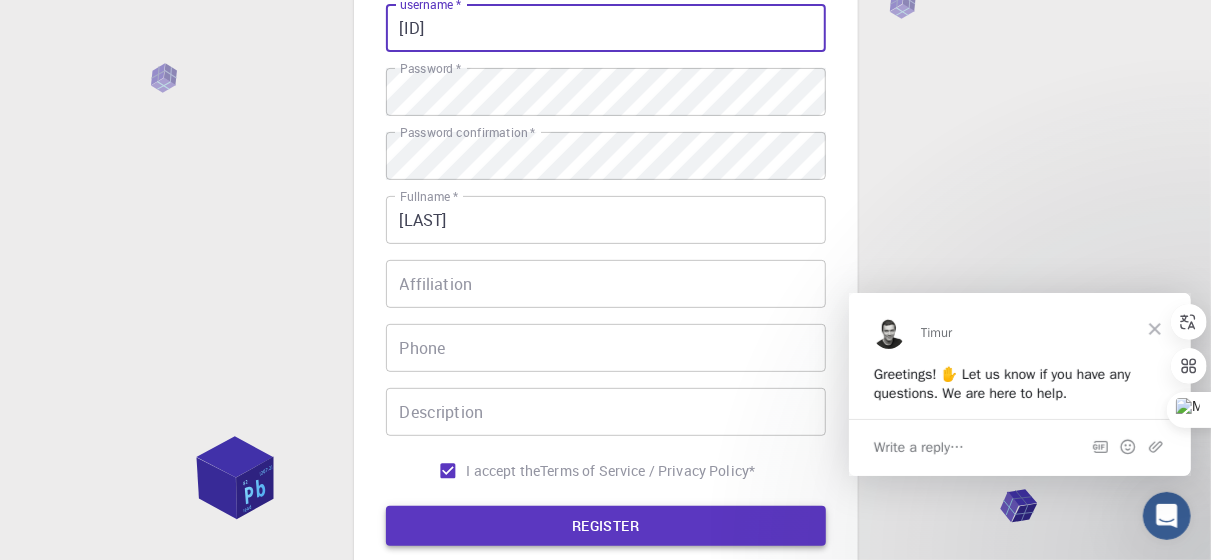 type on "[USERNAME]" 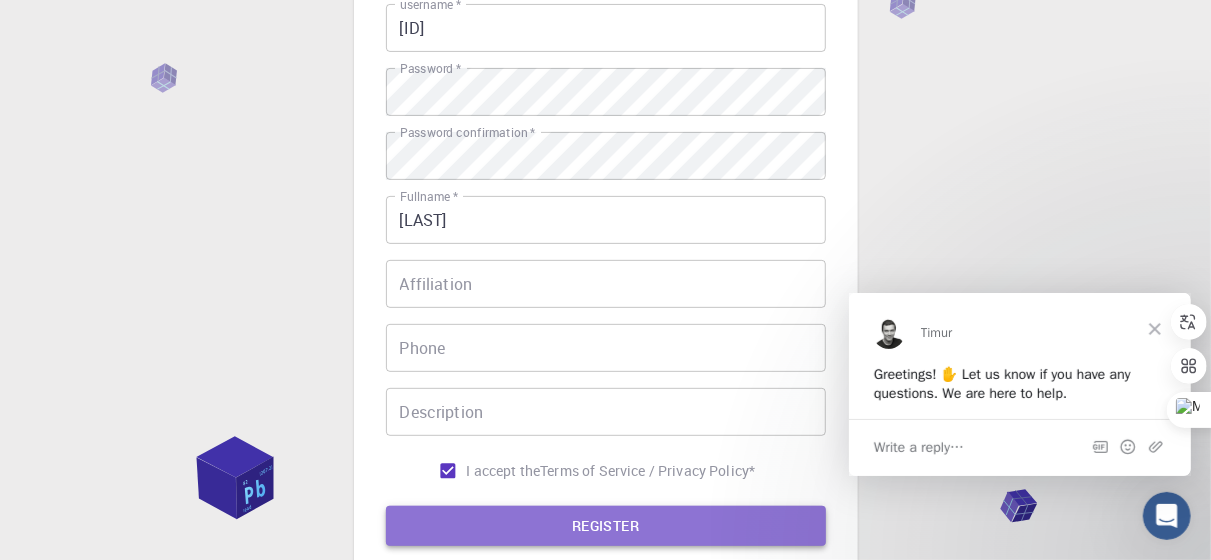 click on "REGISTER" at bounding box center (606, 526) 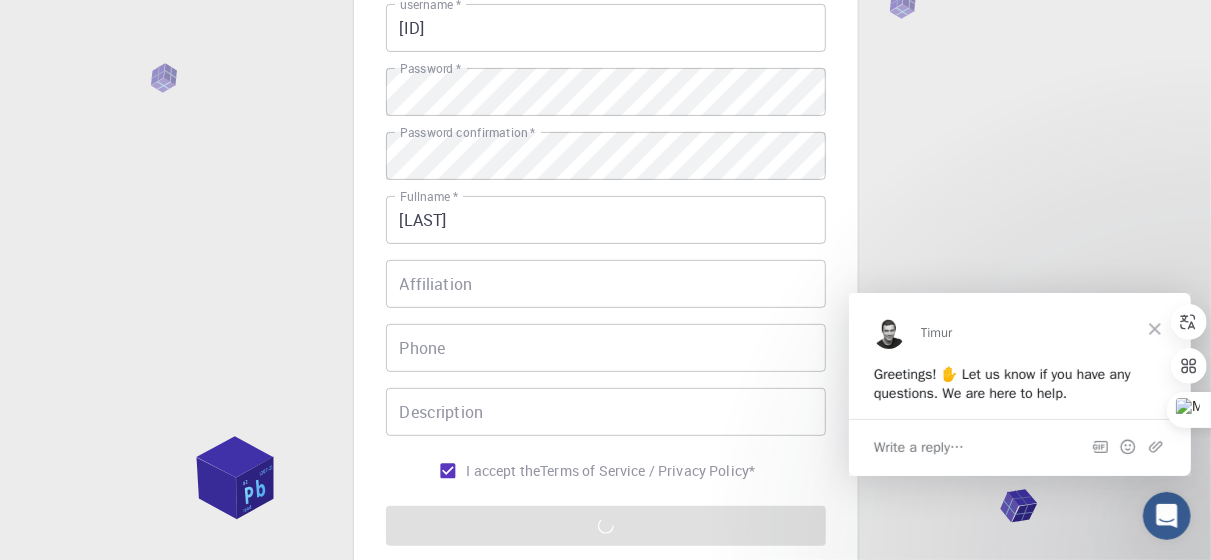 click at bounding box center (1154, 328) 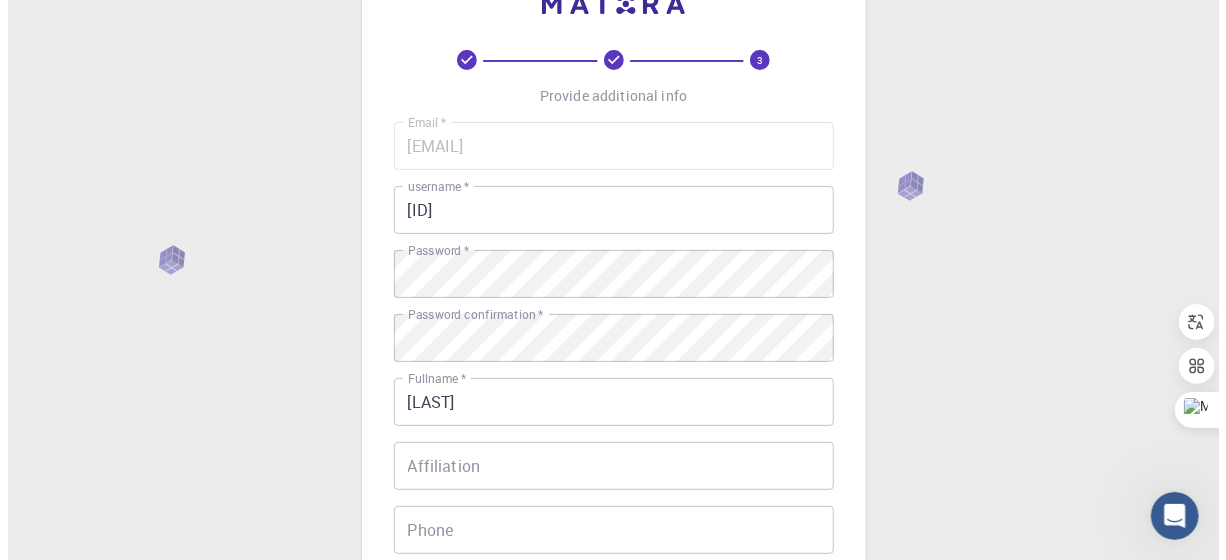 scroll, scrollTop: 0, scrollLeft: 0, axis: both 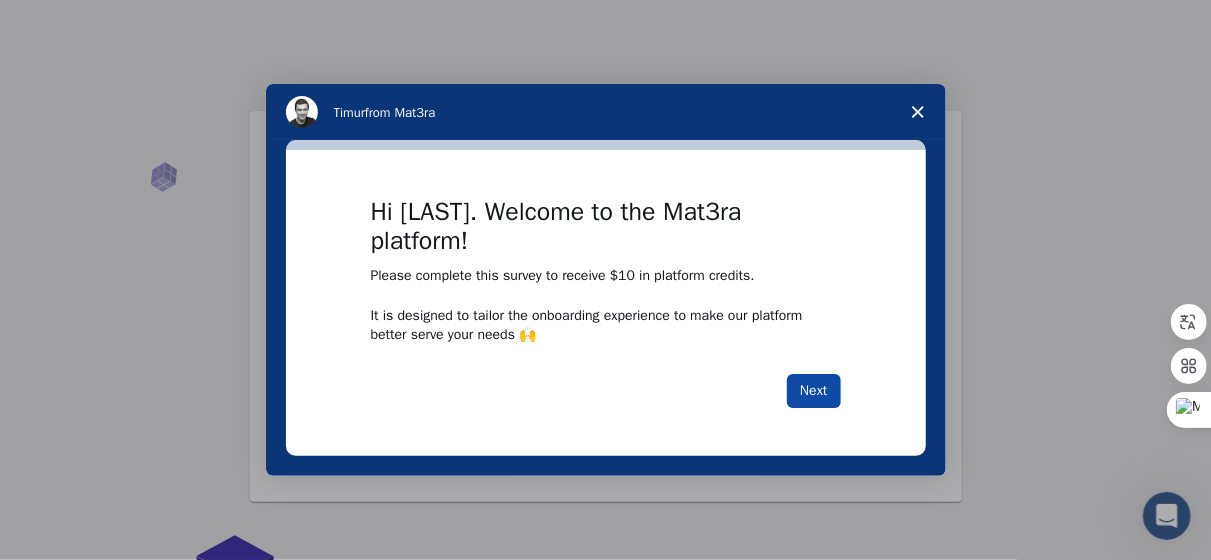click on "Next" at bounding box center (813, 391) 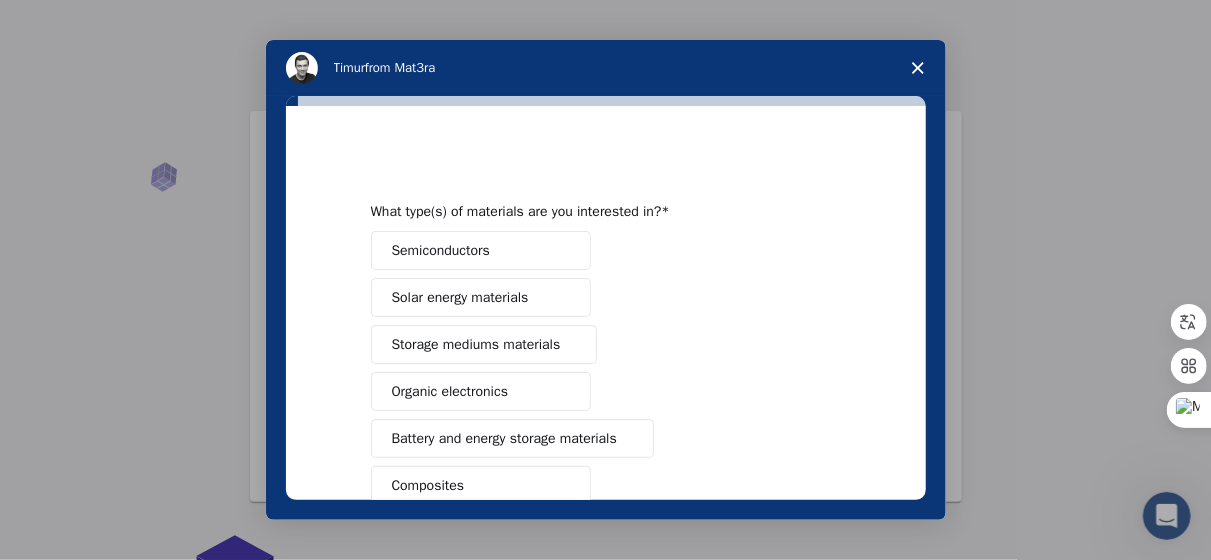 scroll, scrollTop: 0, scrollLeft: 0, axis: both 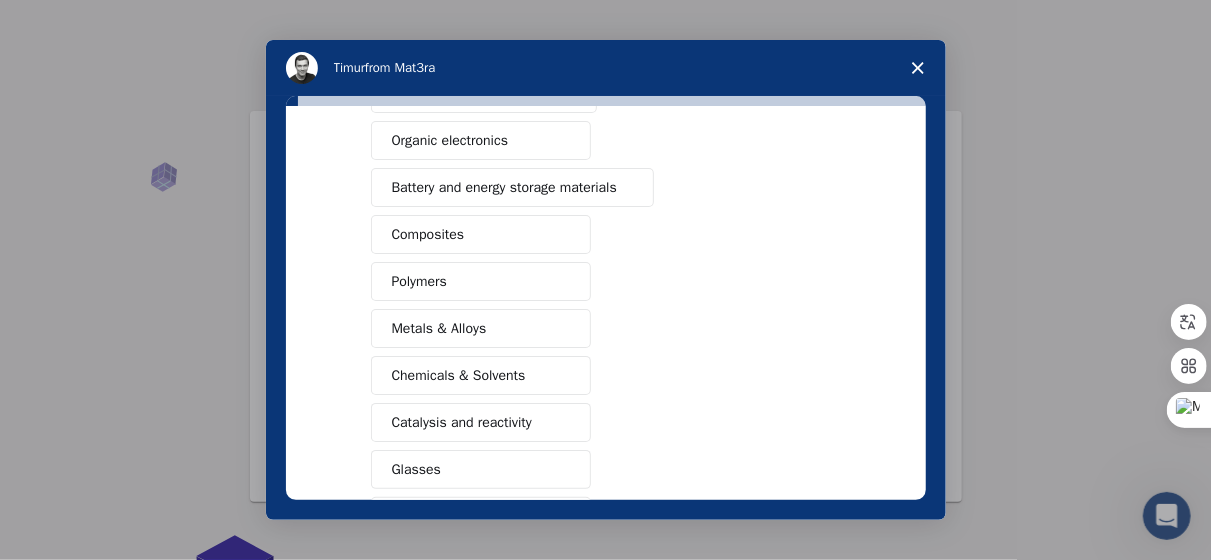 click on "Metals & Alloys" at bounding box center [439, 328] 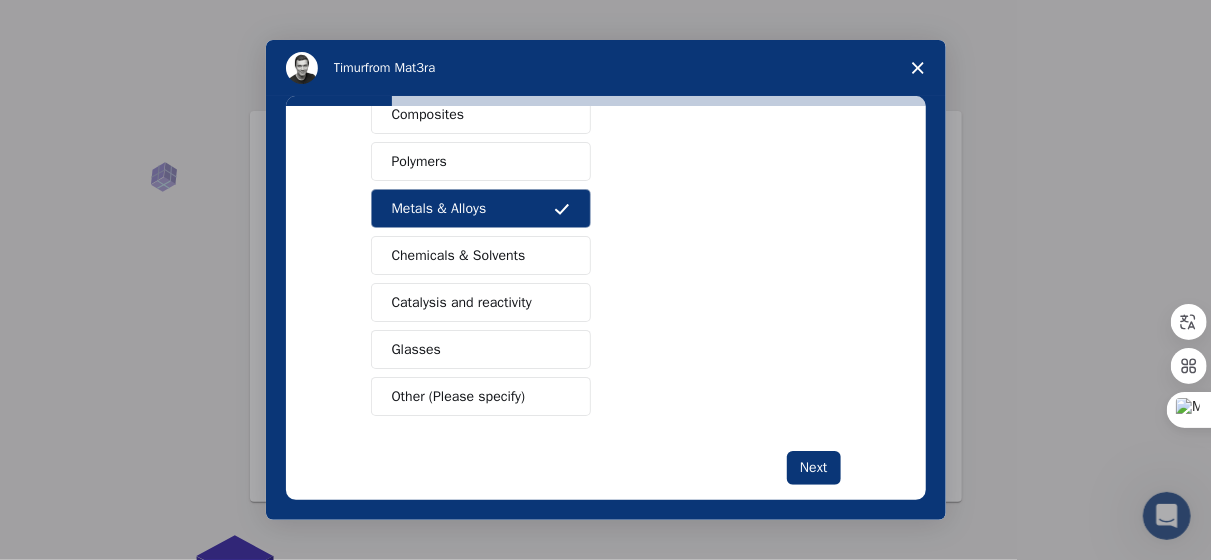 scroll, scrollTop: 397, scrollLeft: 0, axis: vertical 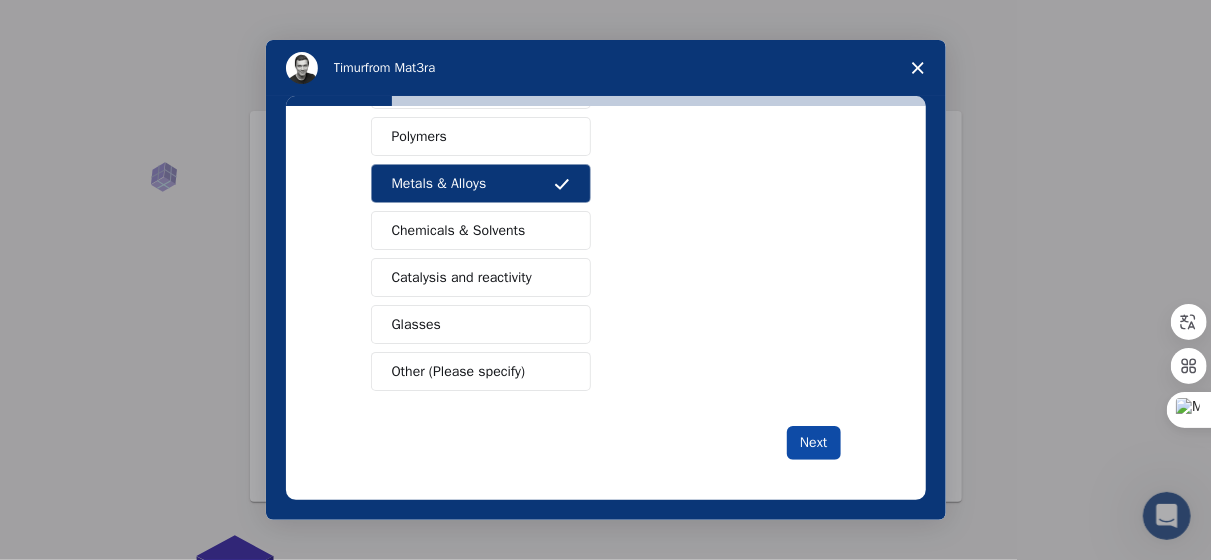 click on "Next" at bounding box center [813, 443] 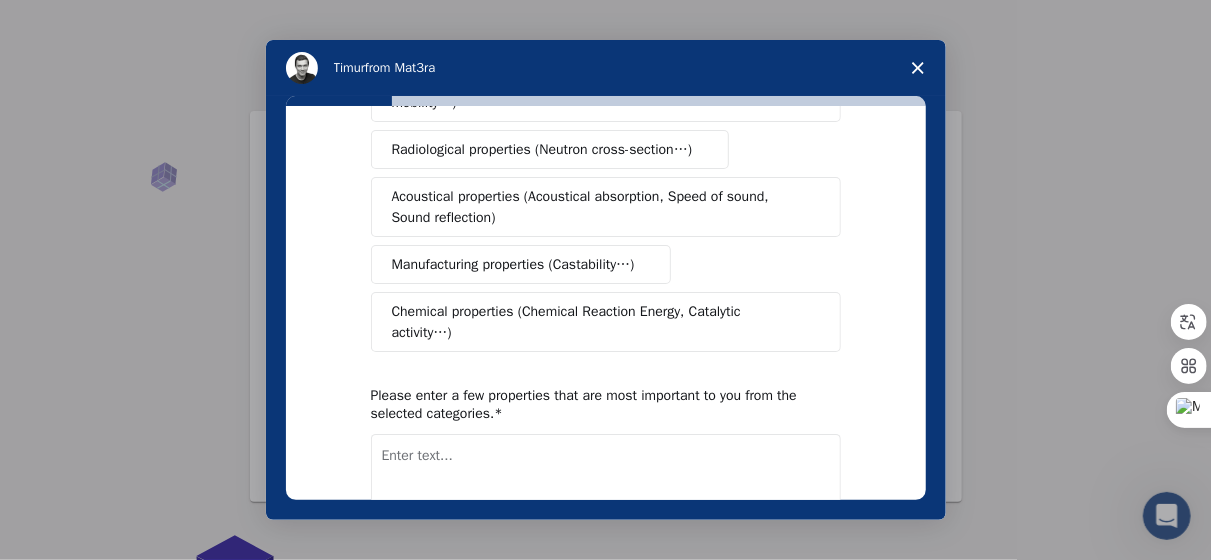 scroll, scrollTop: 0, scrollLeft: 0, axis: both 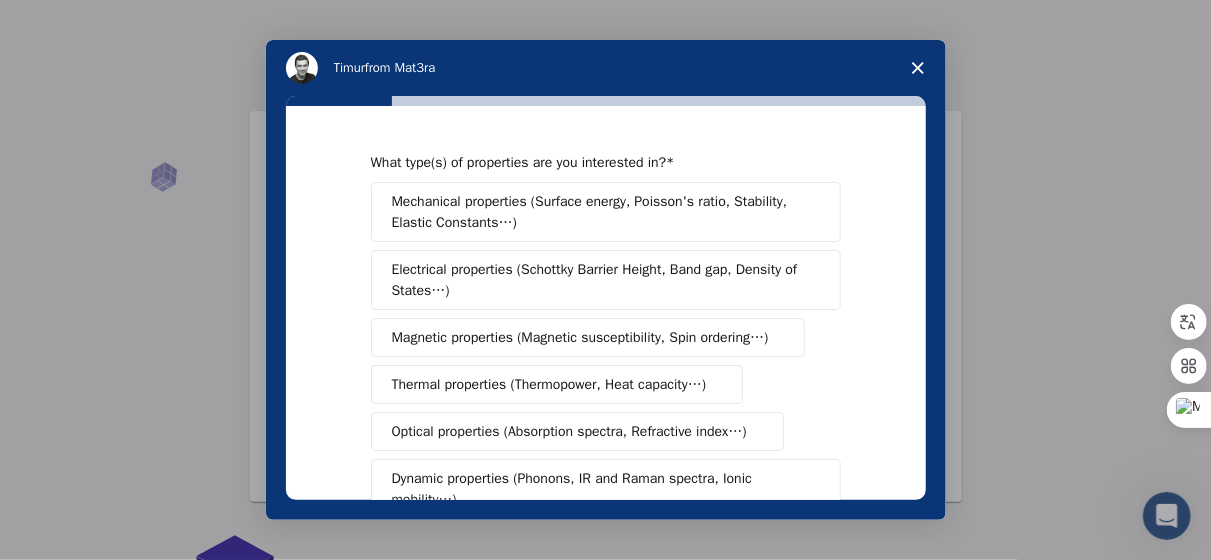 click on "Mechanical properties (Surface energy, Poisson's ratio, Stability, Elastic Constants…)" at bounding box center [599, 212] 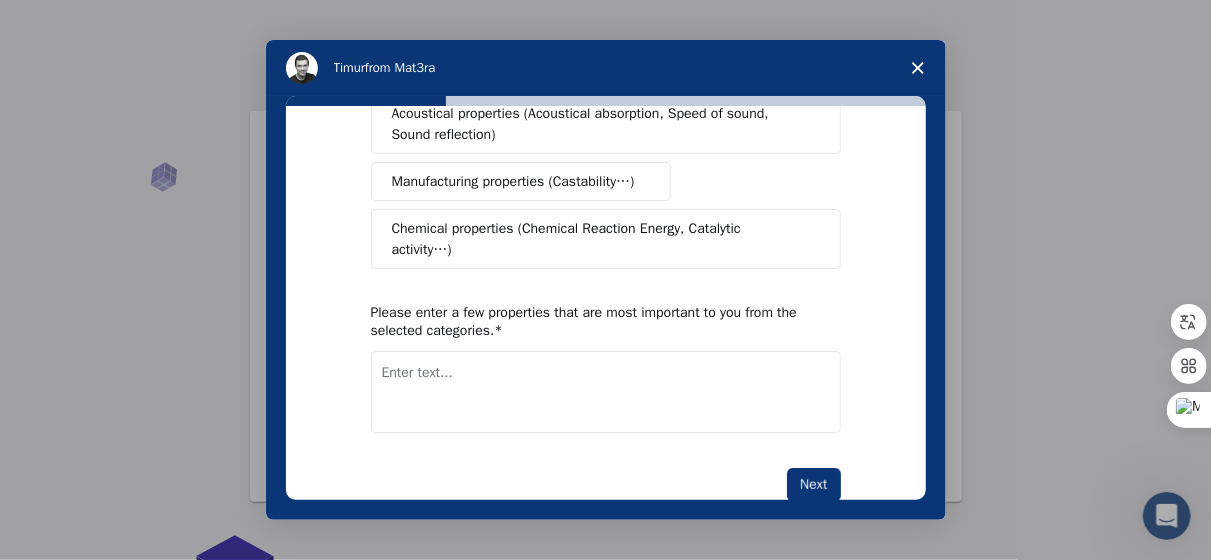 scroll, scrollTop: 502, scrollLeft: 0, axis: vertical 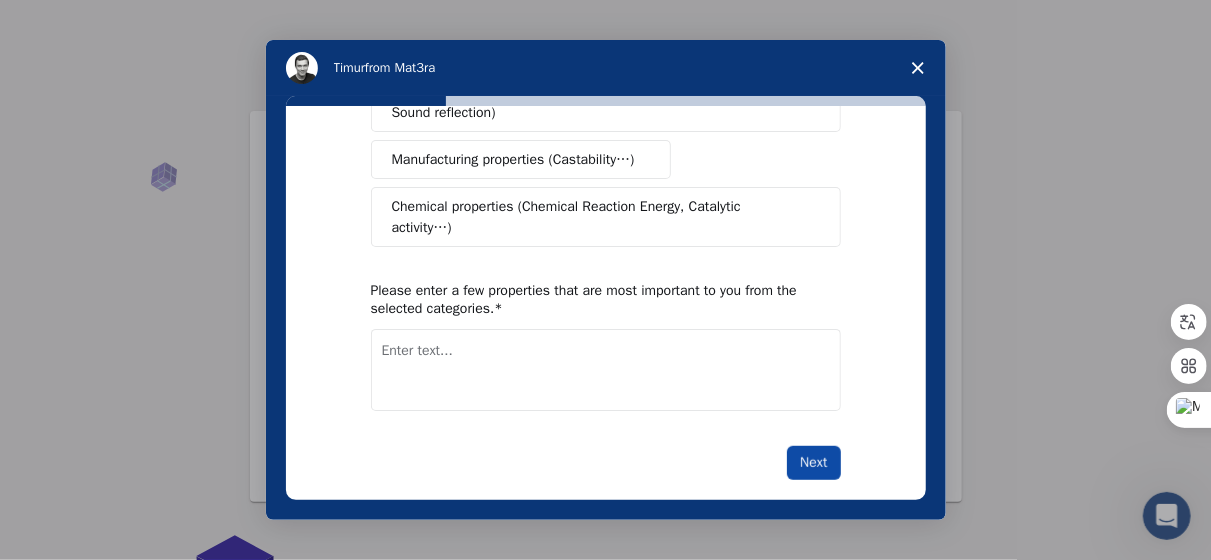 click on "Next" at bounding box center [813, 463] 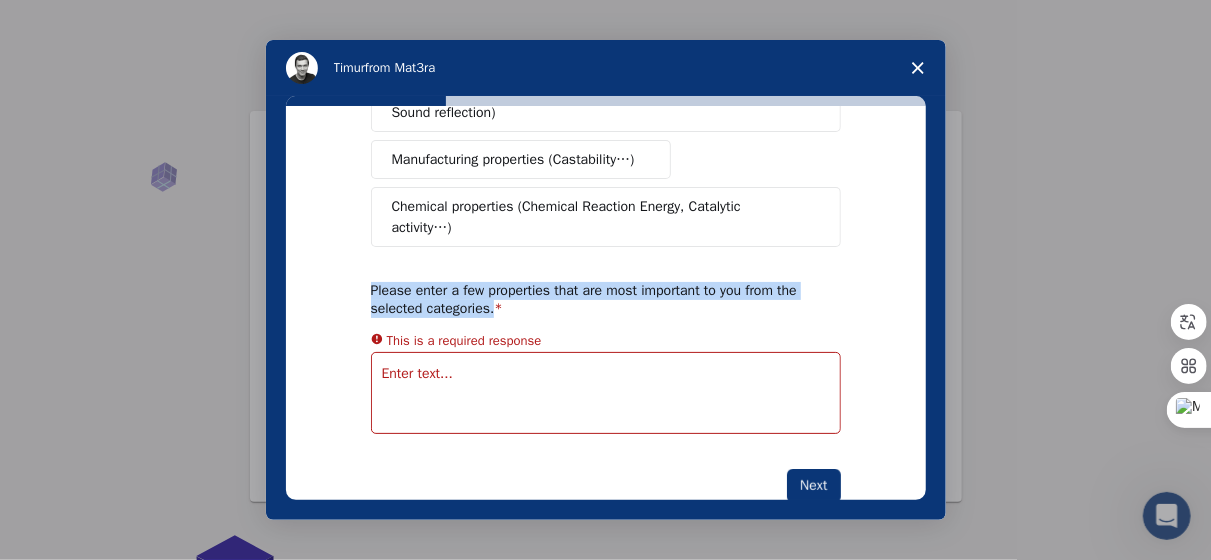 drag, startPoint x: 365, startPoint y: 260, endPoint x: 493, endPoint y: 287, distance: 130.81667 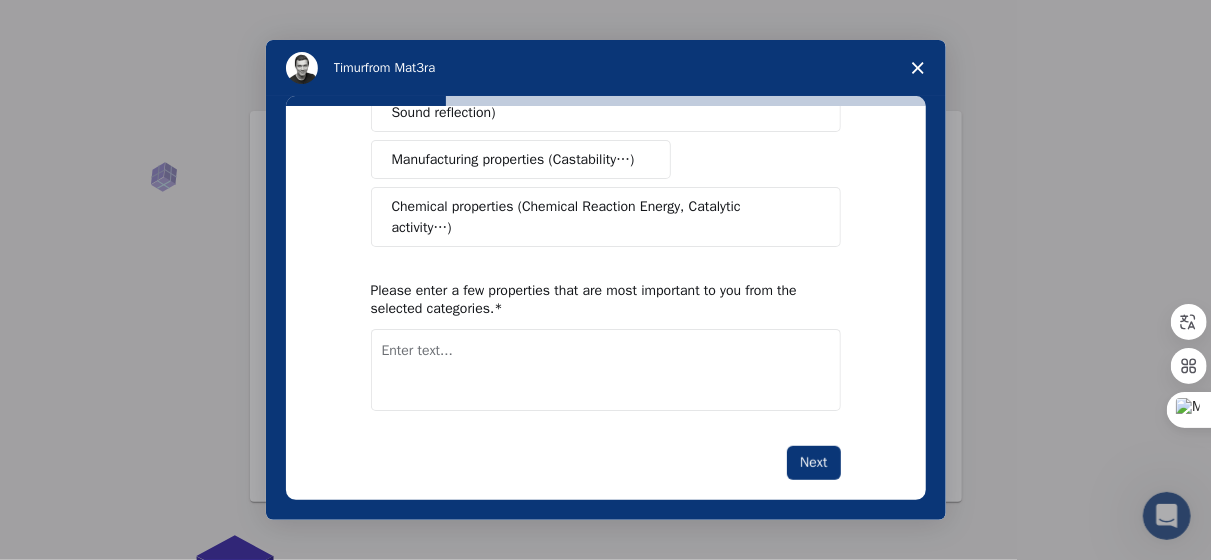 click at bounding box center (606, 370) 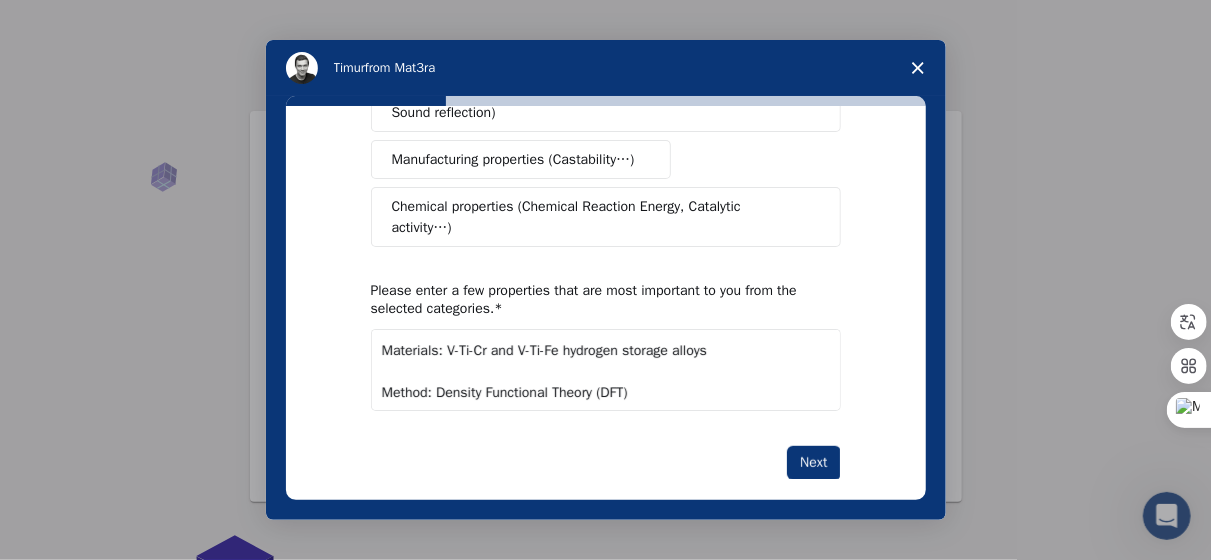scroll, scrollTop: 117, scrollLeft: 0, axis: vertical 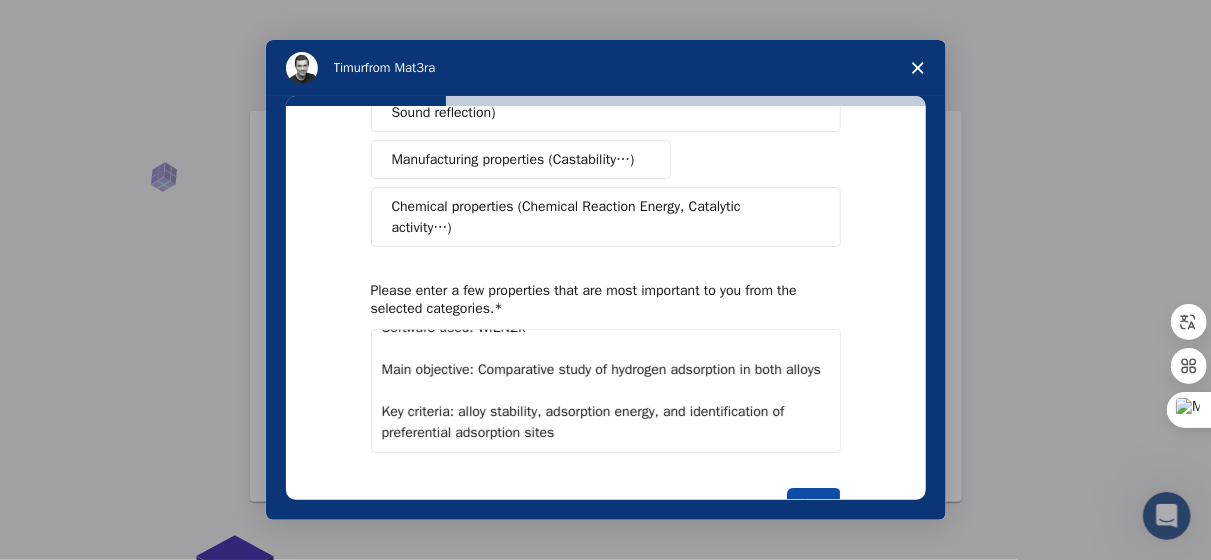 type on "Materials: V-Ti-Cr and V-Ti-Fe hydrogen storage alloys
Method: Density Functional Theory (DFT)
Software used: WIEN2k
Main objective: Comparative study of hydrogen adsorption in both alloys
Key criteria: alloy stability, adsorption energy, and identification of preferential adsorption sites" 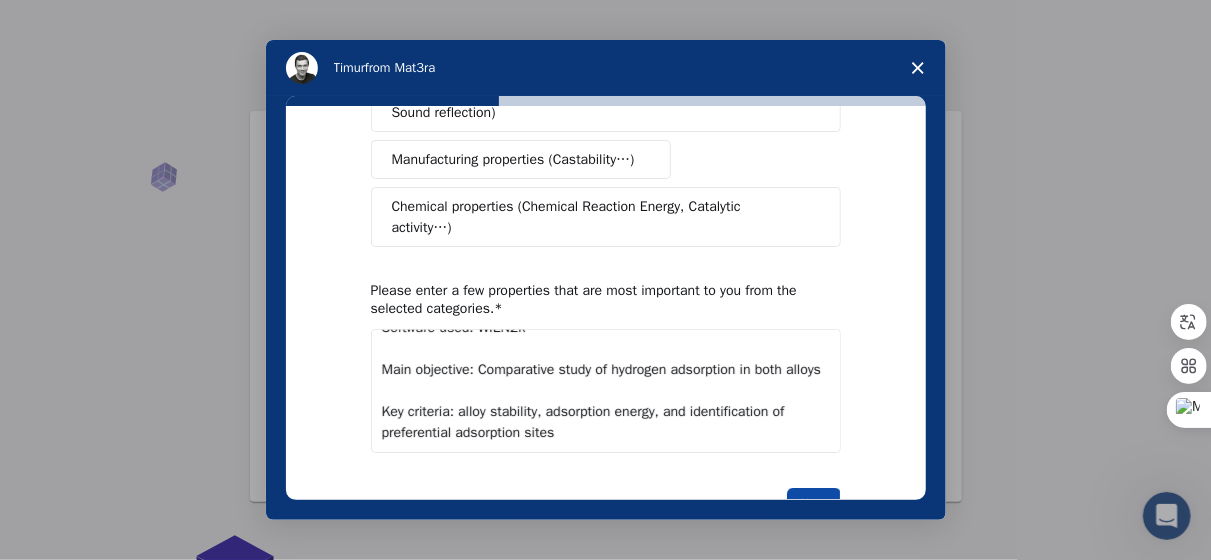 click on "Next" at bounding box center (813, 505) 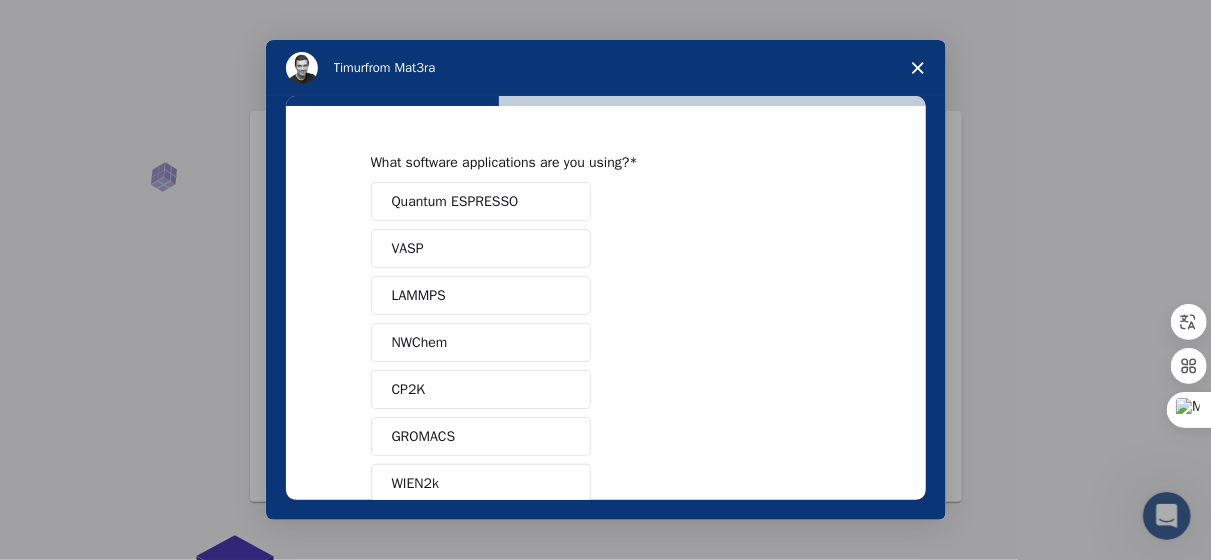 click on "WIEN2k" at bounding box center [481, 483] 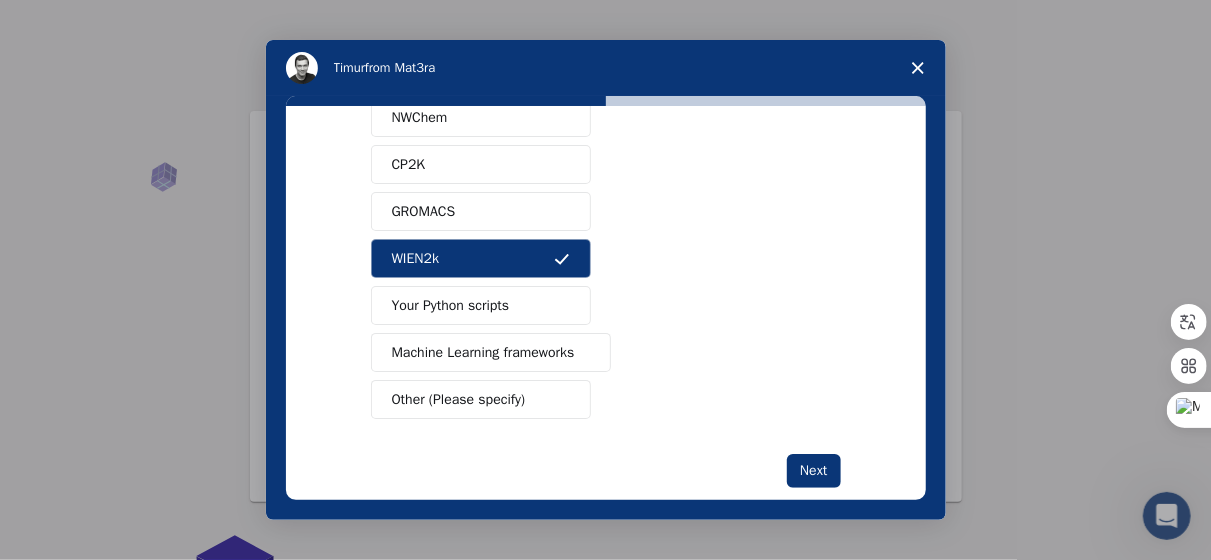 scroll, scrollTop: 254, scrollLeft: 0, axis: vertical 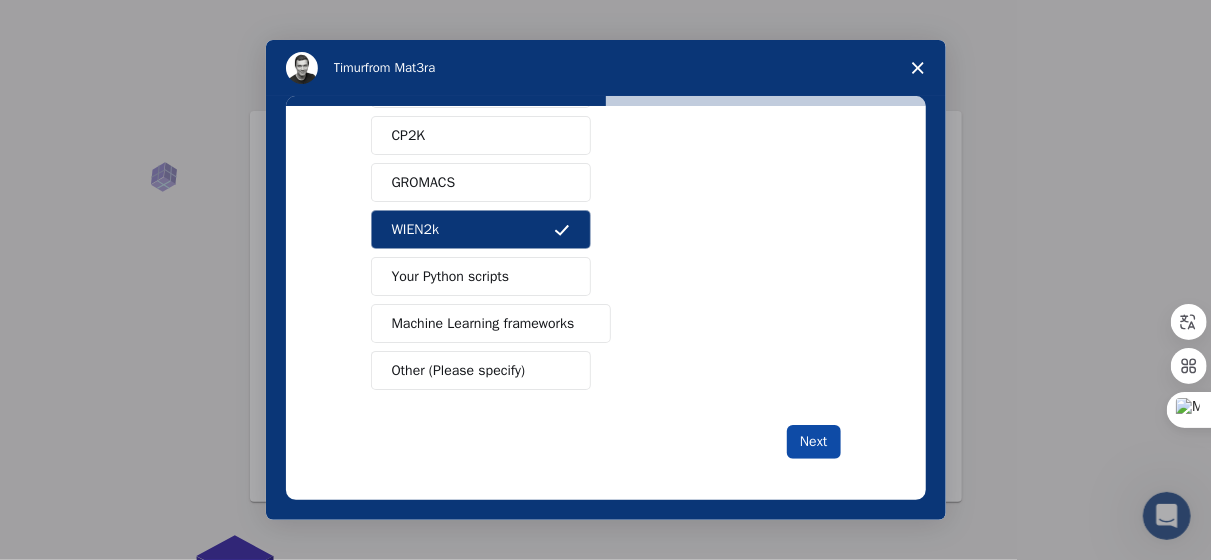 click on "Next" at bounding box center [813, 442] 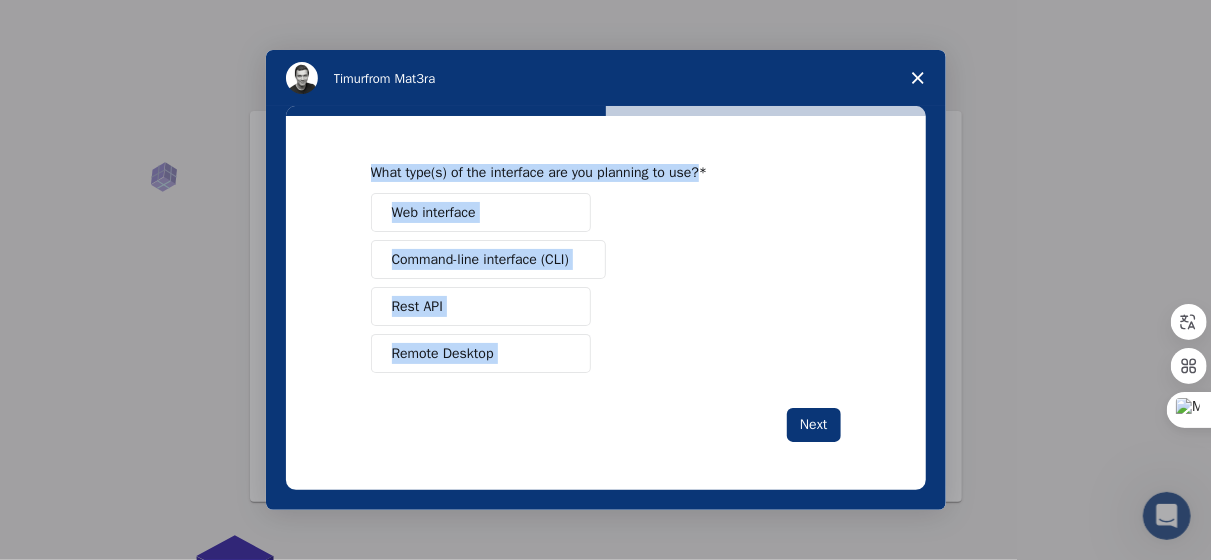 drag, startPoint x: 367, startPoint y: 167, endPoint x: 589, endPoint y: 377, distance: 305.58795 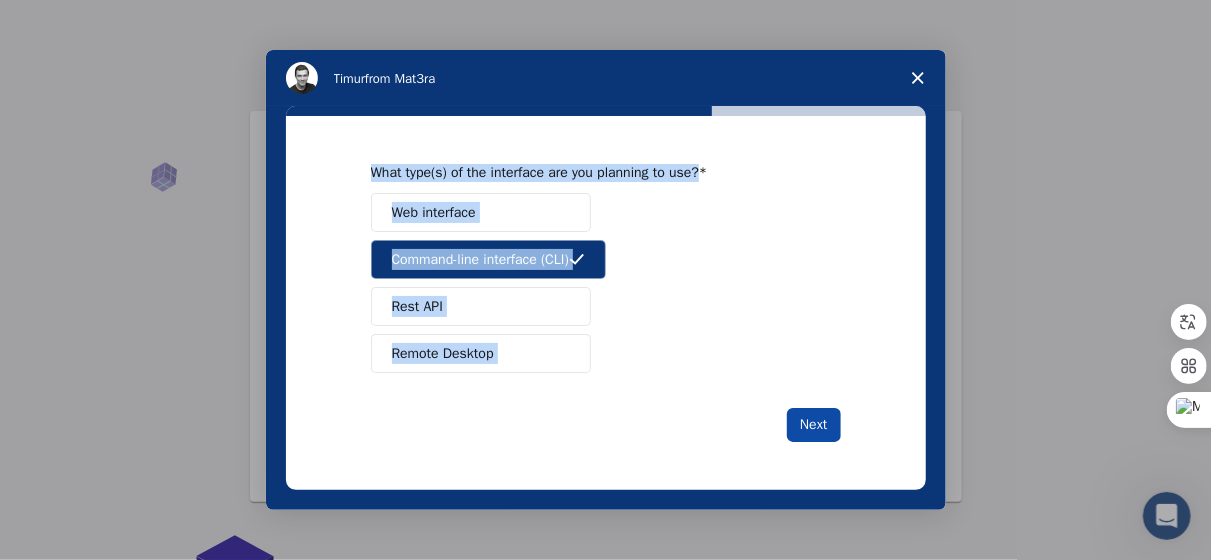 click on "Next" at bounding box center (813, 425) 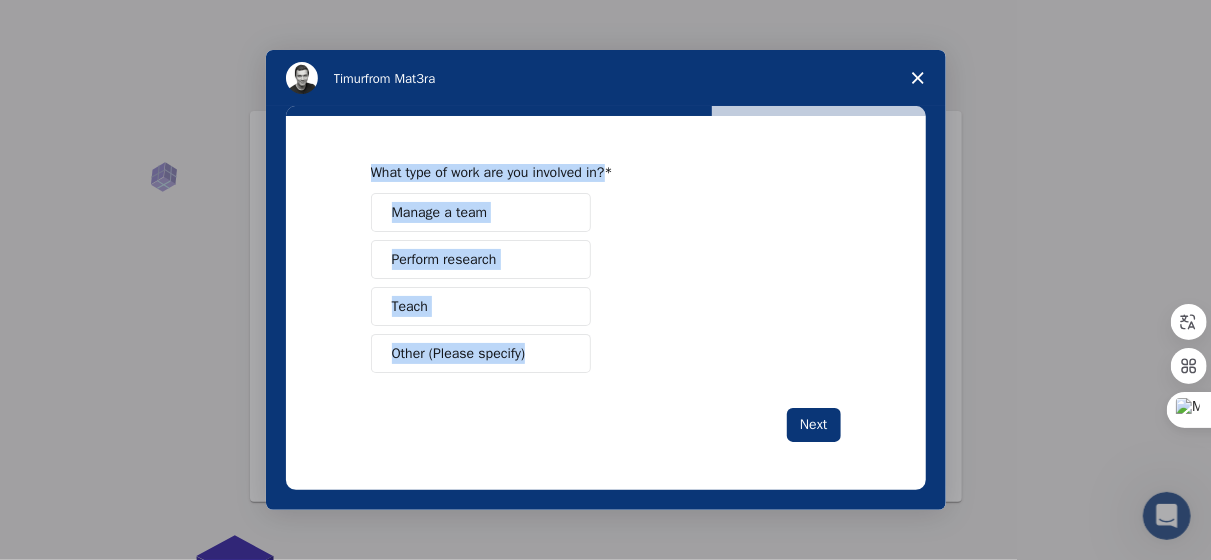 drag, startPoint x: 369, startPoint y: 171, endPoint x: 603, endPoint y: 365, distance: 303.9605 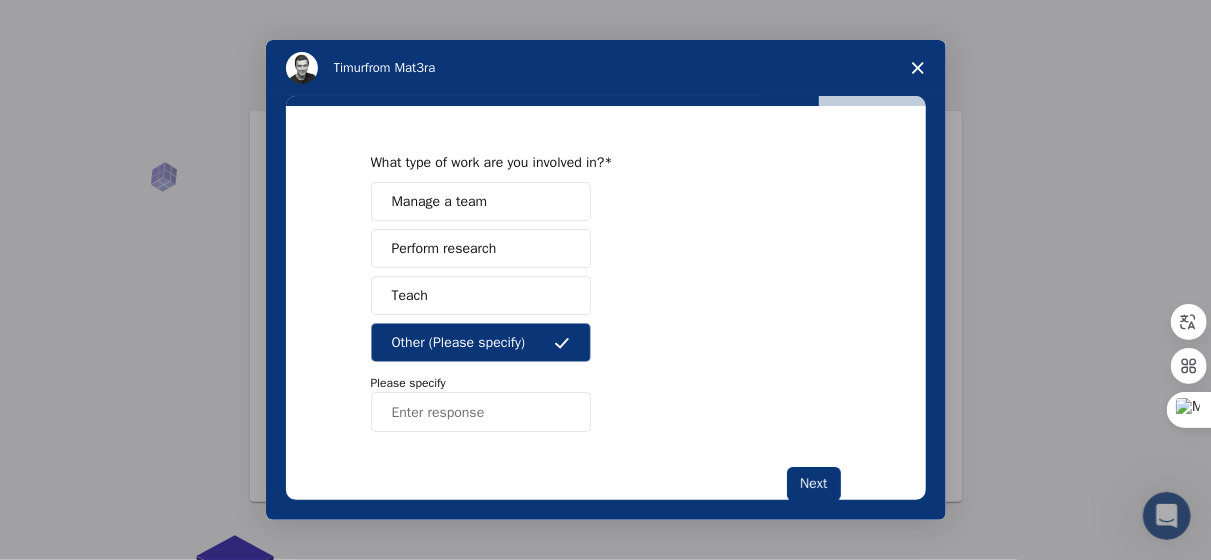 click at bounding box center [481, 412] 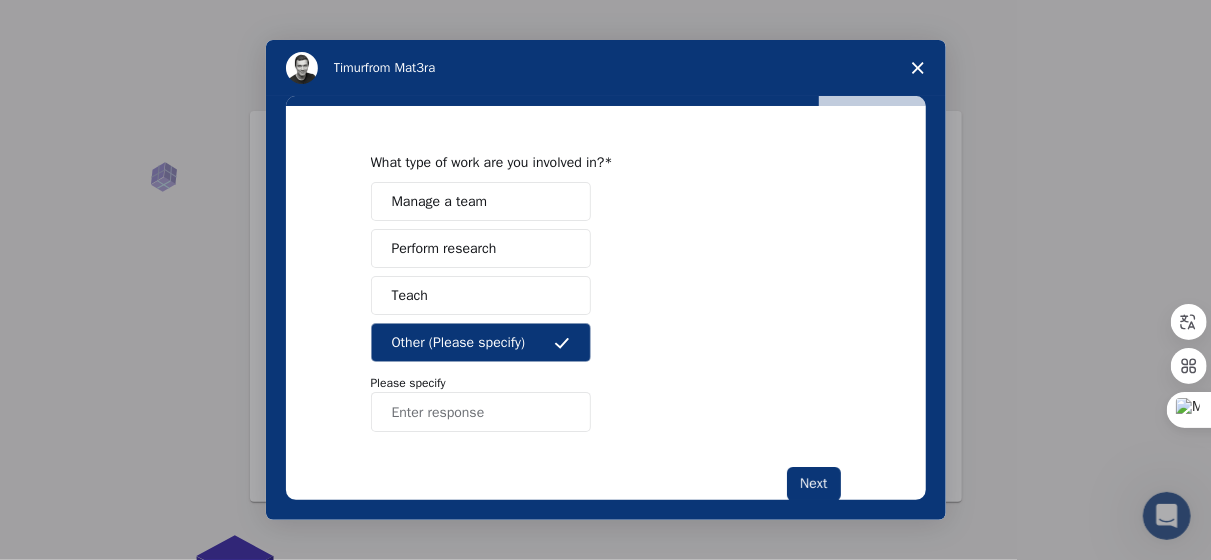 paste on "Chercheuse académique et enseignante en physique-chimie au niveau secondaire." 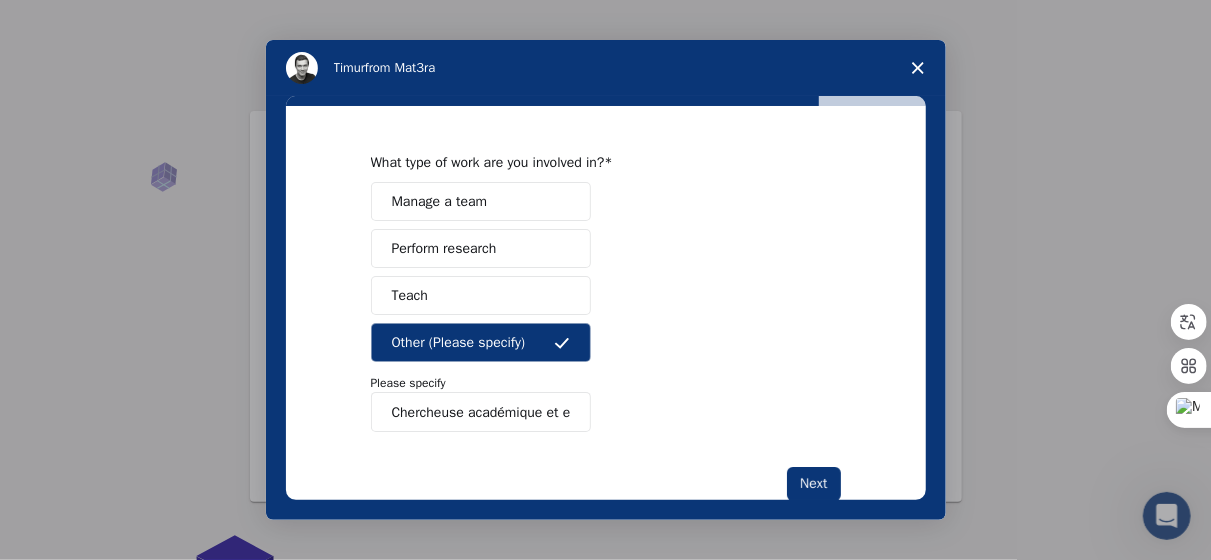 scroll, scrollTop: 0, scrollLeft: 328, axis: horizontal 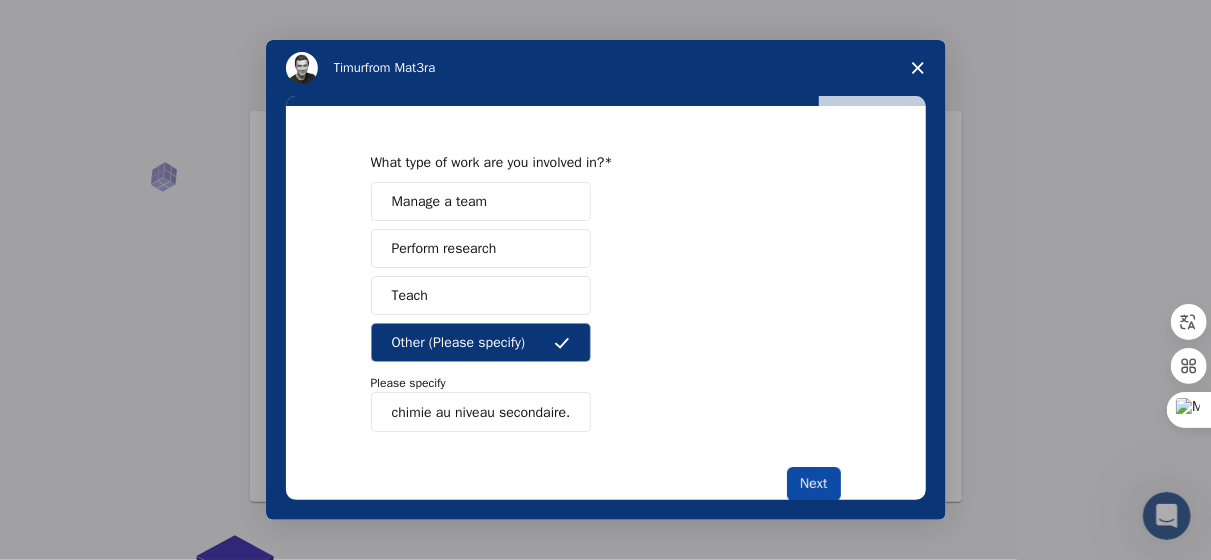 type on "Chercheuse académique et enseignante en physique-chimie au niveau secondaire." 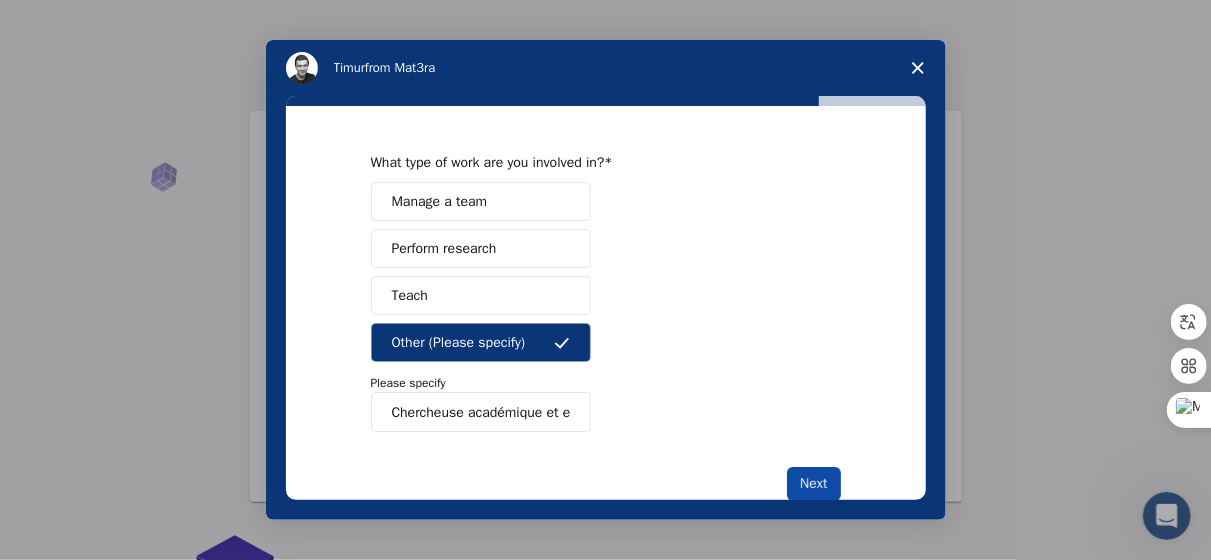 click on "Next" at bounding box center (813, 484) 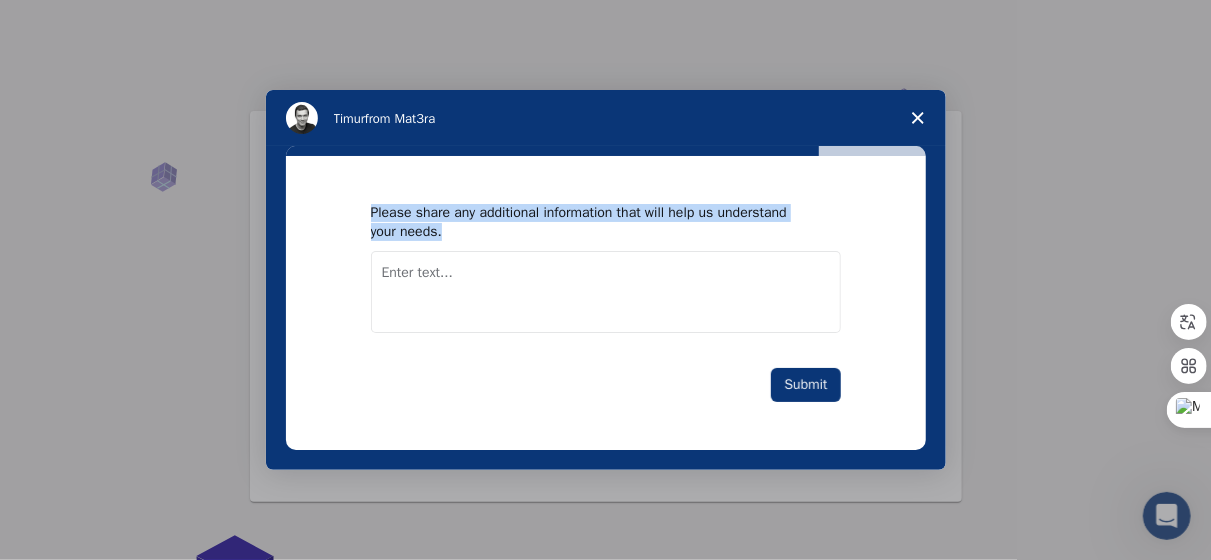 drag, startPoint x: 372, startPoint y: 215, endPoint x: 453, endPoint y: 227, distance: 81.88406 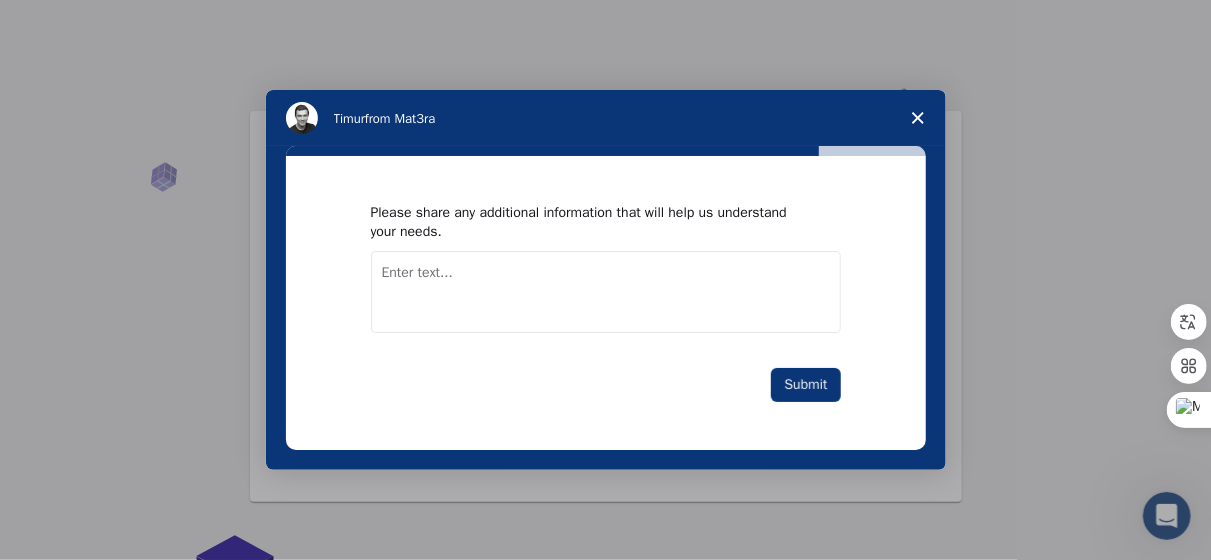 click at bounding box center (606, 292) 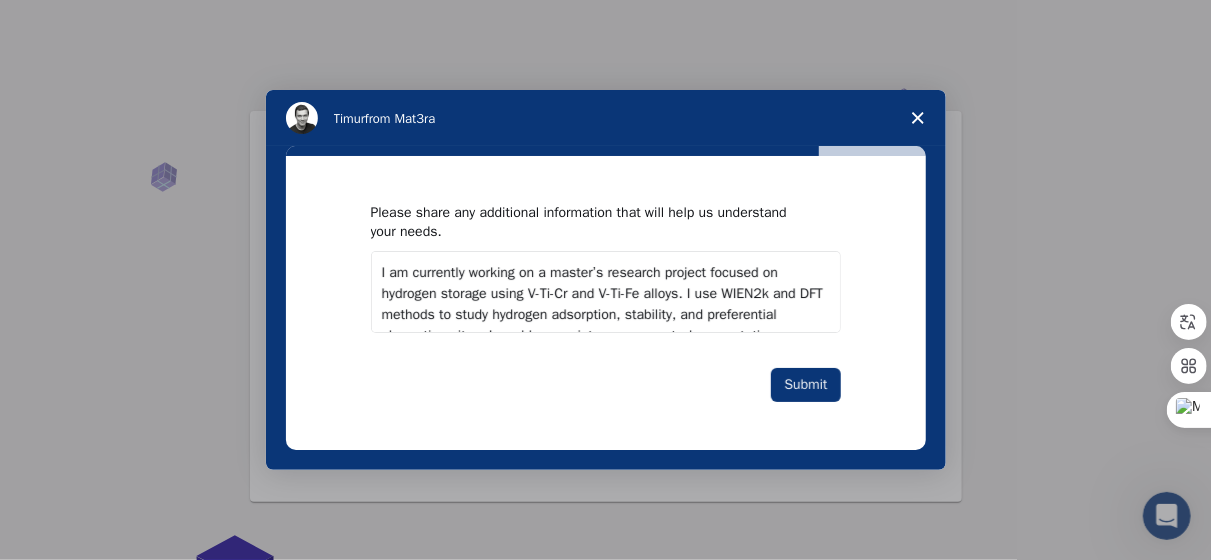 scroll, scrollTop: 12, scrollLeft: 0, axis: vertical 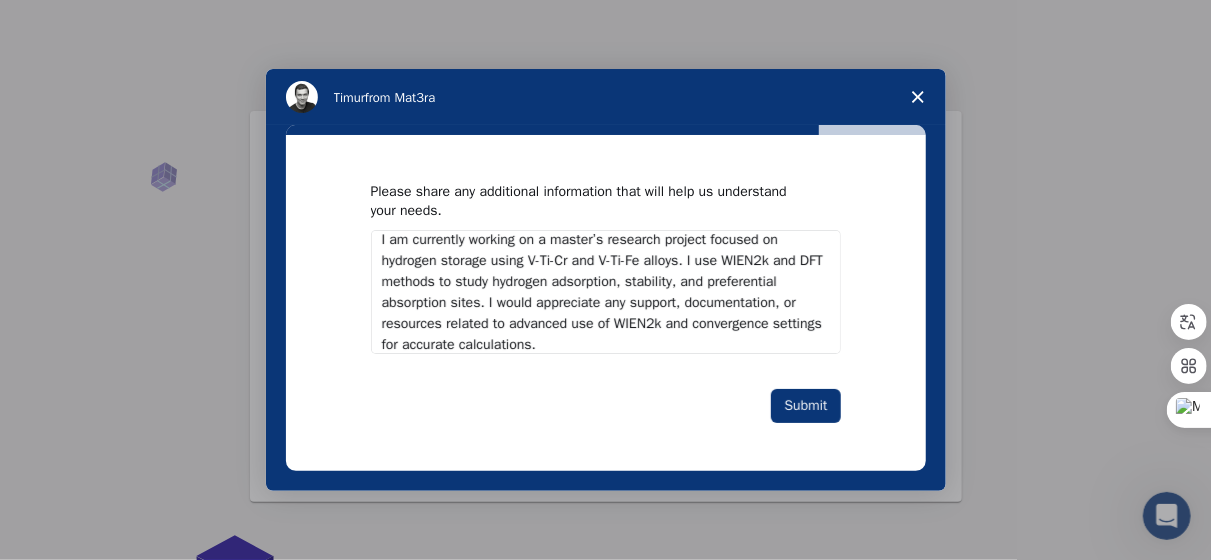 type on "I am currently working on a master’s research project focused on hydrogen storage using V-Ti-Cr and V-Ti-Fe alloys. I use WIEN2k and DFT methods to study hydrogen adsorption, stability, and preferential absorption sites. I would appreciate any support, documentation, or resources related to advanced use of WIEN2k and convergence settings for accurate calculations." 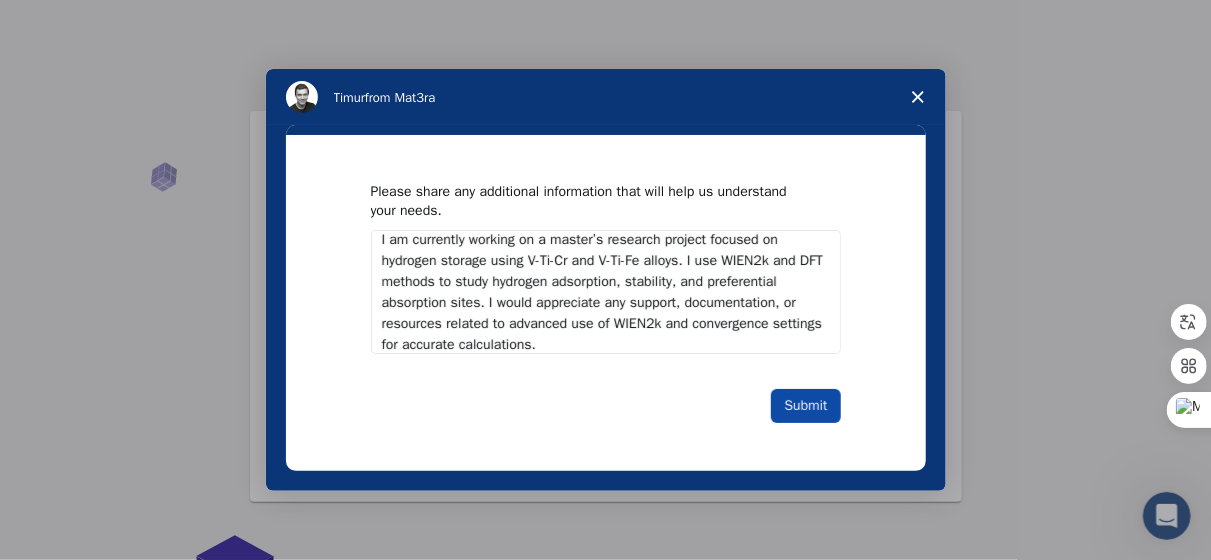 click on "Submit" at bounding box center [805, 406] 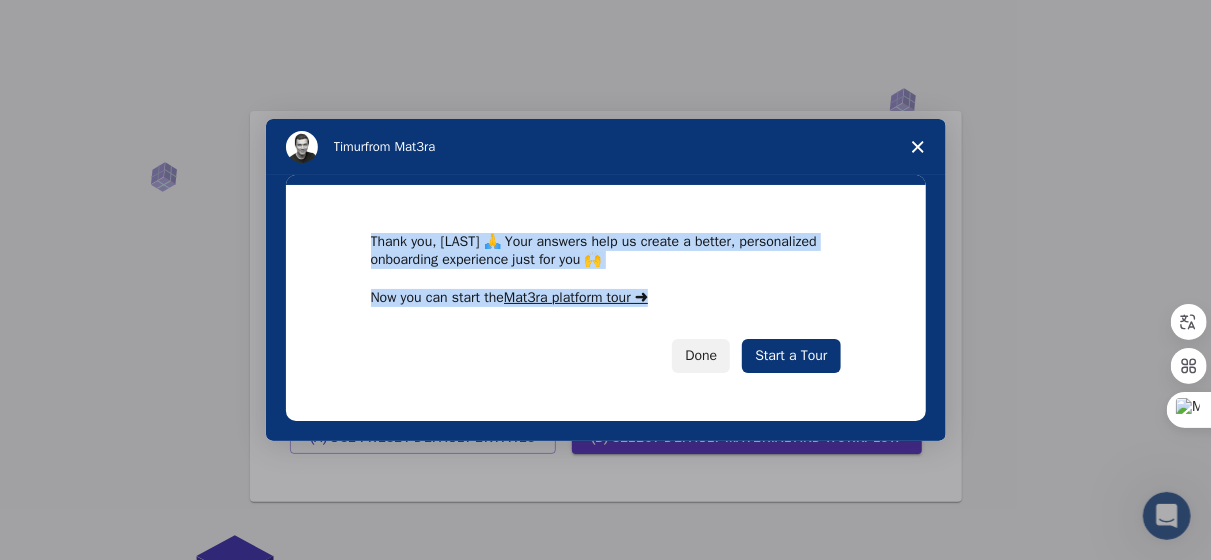 drag, startPoint x: 371, startPoint y: 239, endPoint x: 685, endPoint y: 303, distance: 320.45593 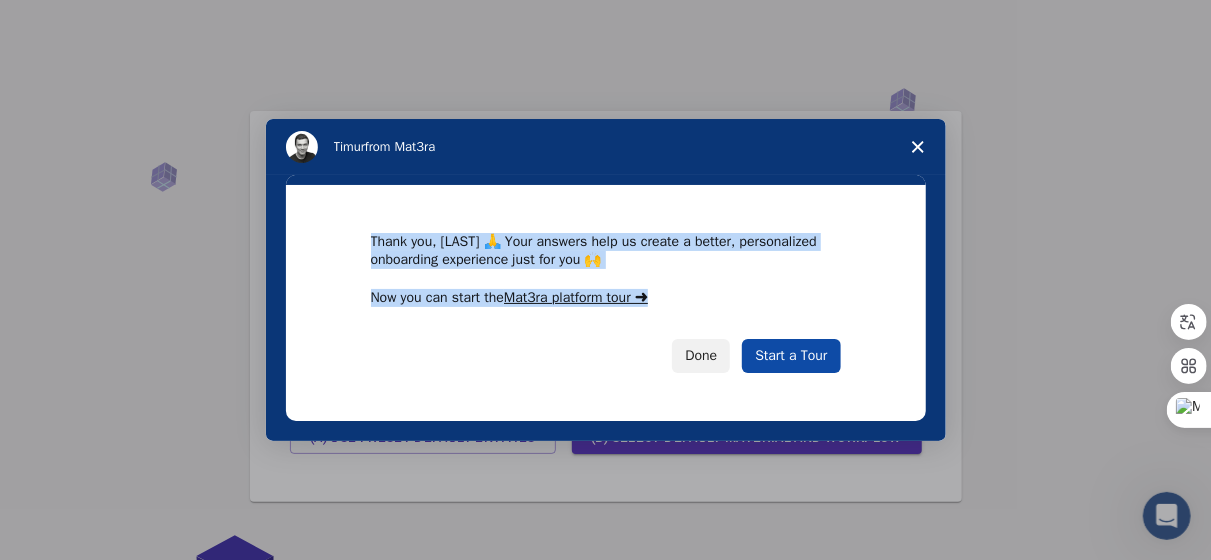 click on "Start a Tour" at bounding box center [791, 356] 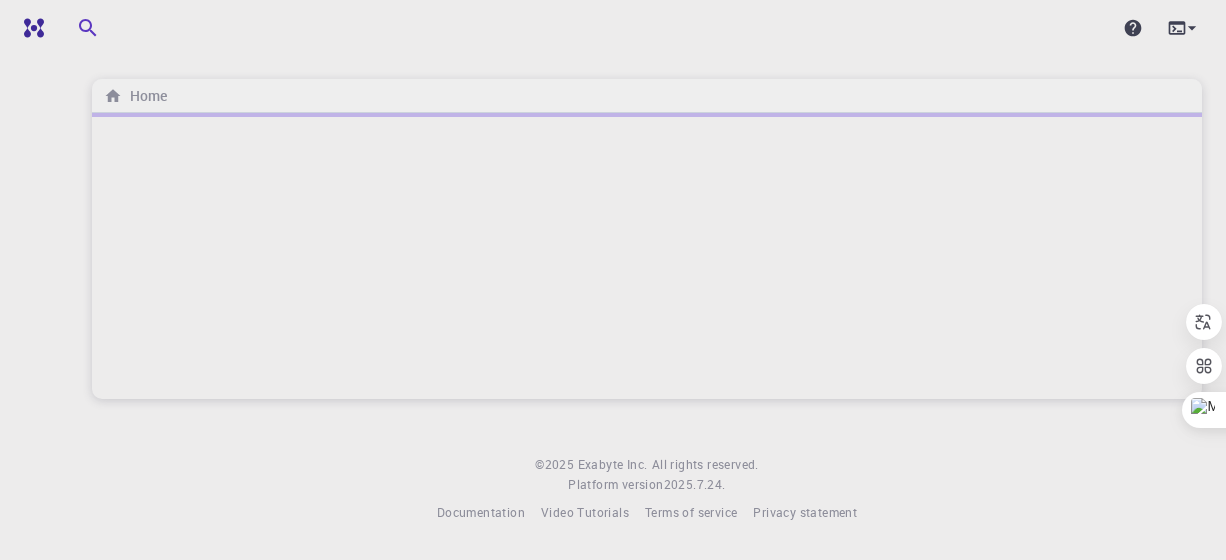scroll, scrollTop: 0, scrollLeft: 0, axis: both 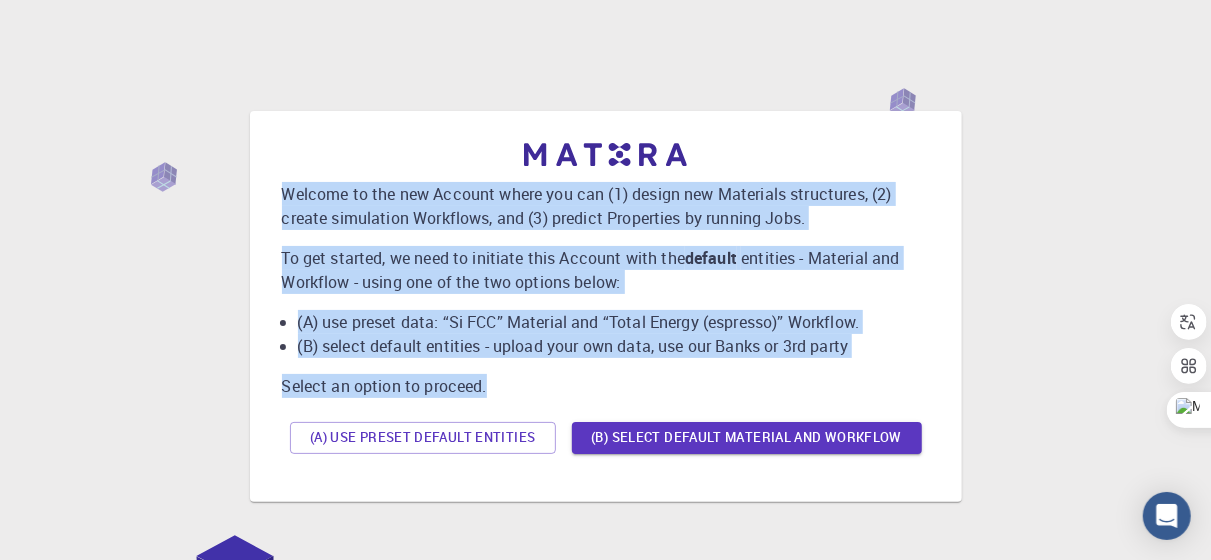 drag, startPoint x: 280, startPoint y: 193, endPoint x: 629, endPoint y: 385, distance: 398.32776 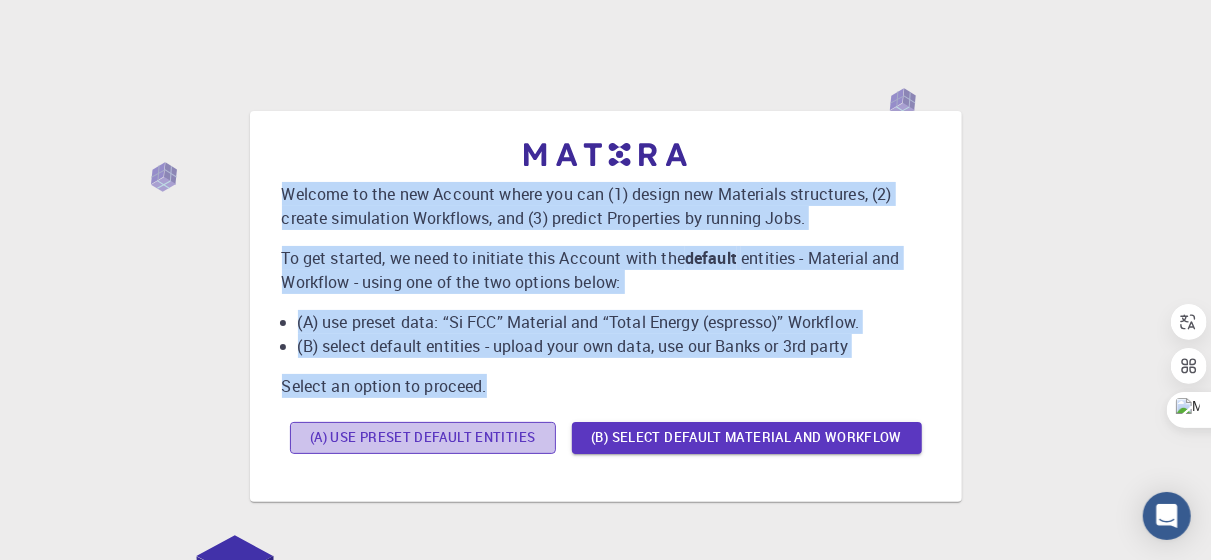 click on "(A) Use preset default entities" at bounding box center (423, 438) 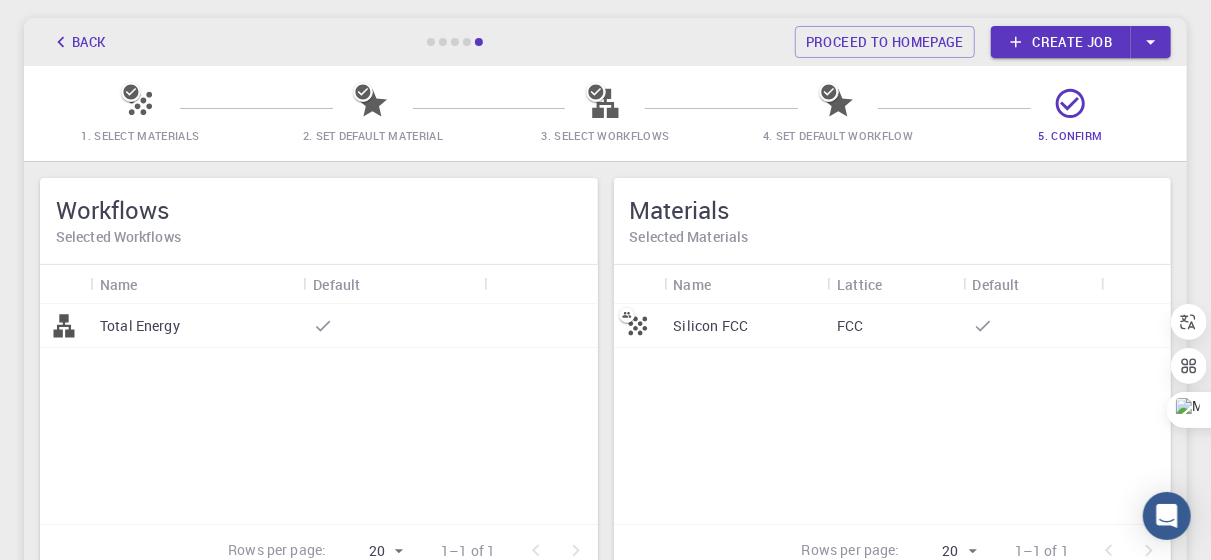 scroll, scrollTop: 94, scrollLeft: 0, axis: vertical 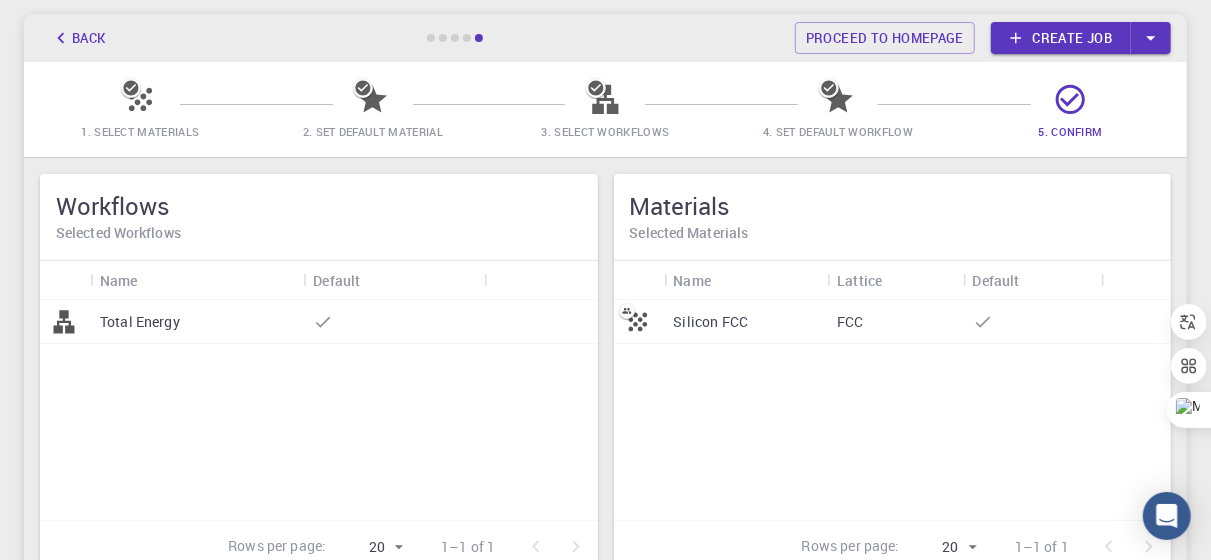 drag, startPoint x: 821, startPoint y: 139, endPoint x: 540, endPoint y: 359, distance: 356.87674 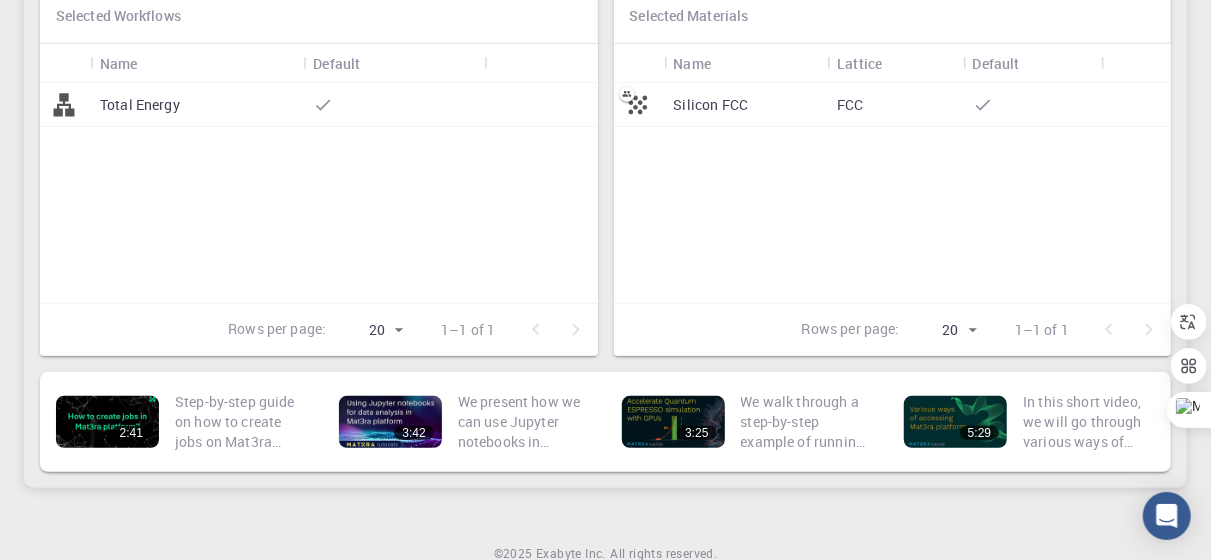 scroll, scrollTop: 316, scrollLeft: 0, axis: vertical 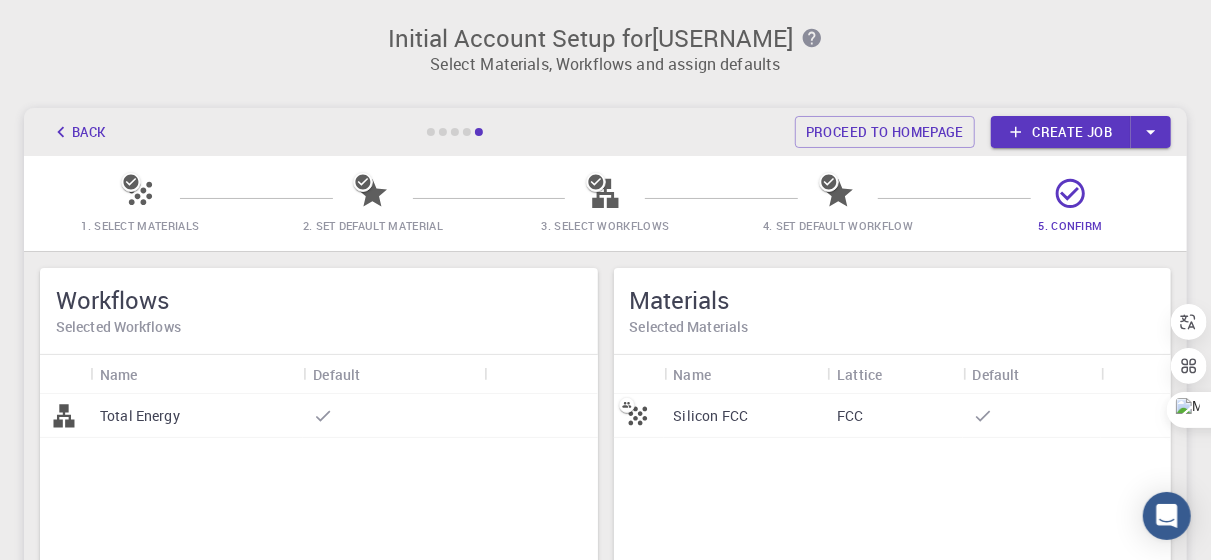 click on "FCC" at bounding box center [850, 416] 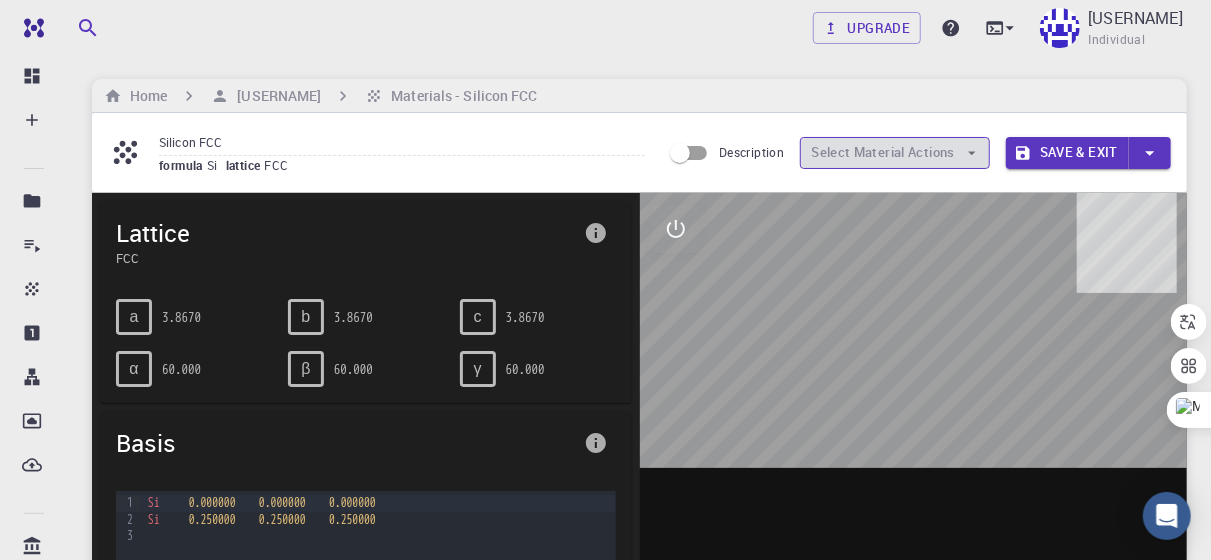 click on "Select Material Actions" at bounding box center [895, 153] 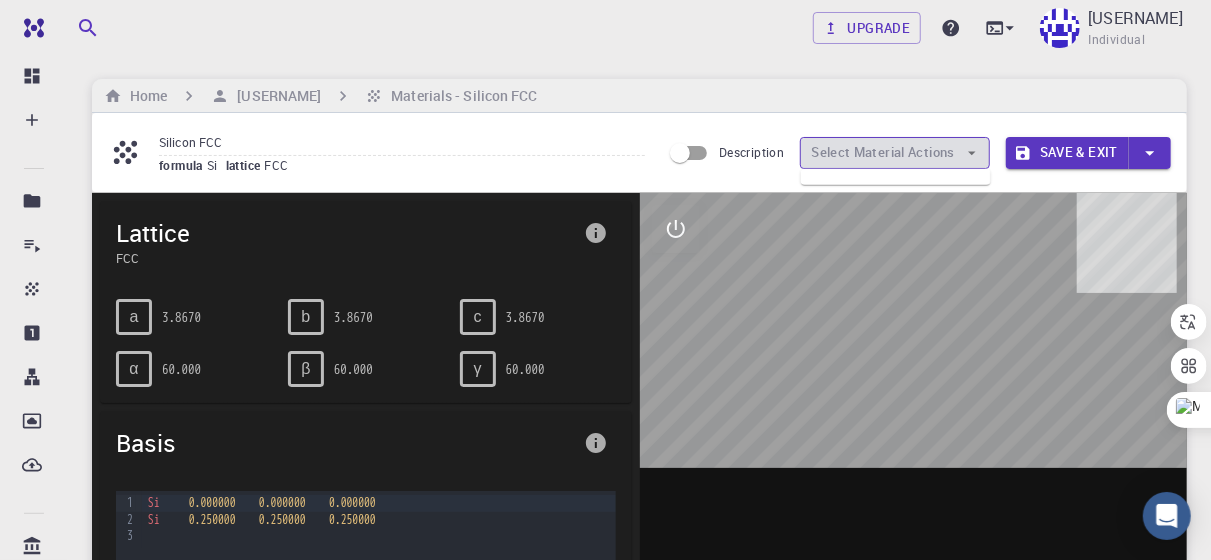 click on "Select Material Actions" at bounding box center (895, 153) 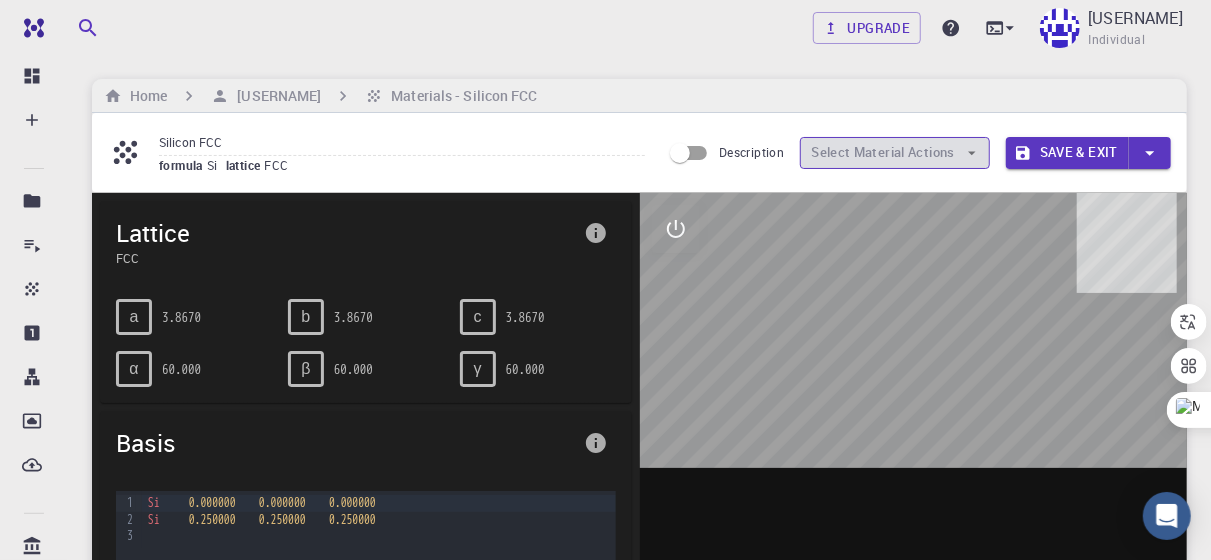 click 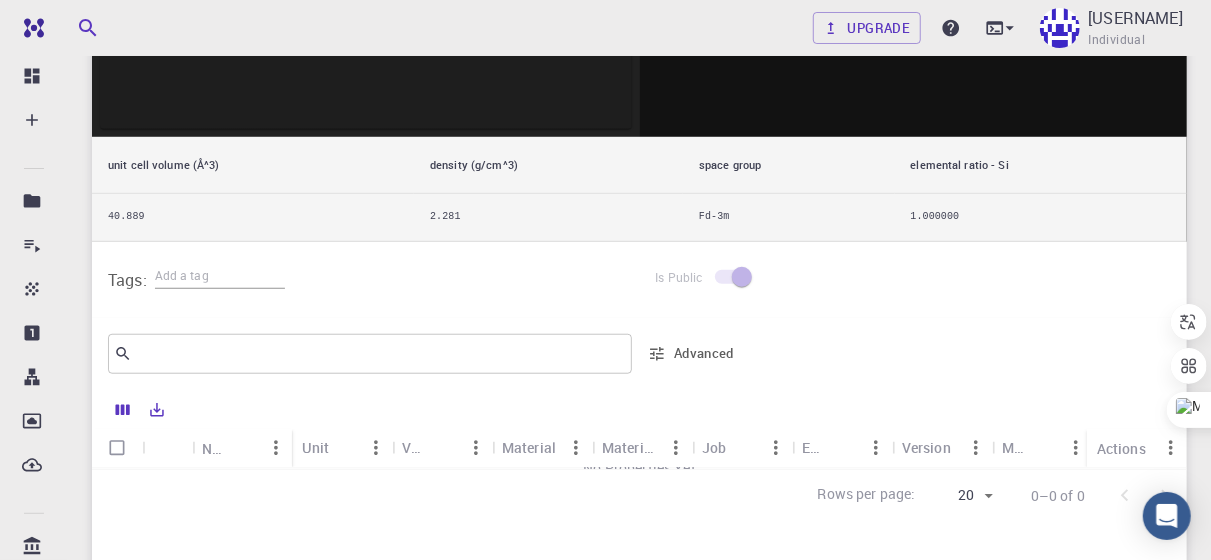 scroll, scrollTop: 676, scrollLeft: 0, axis: vertical 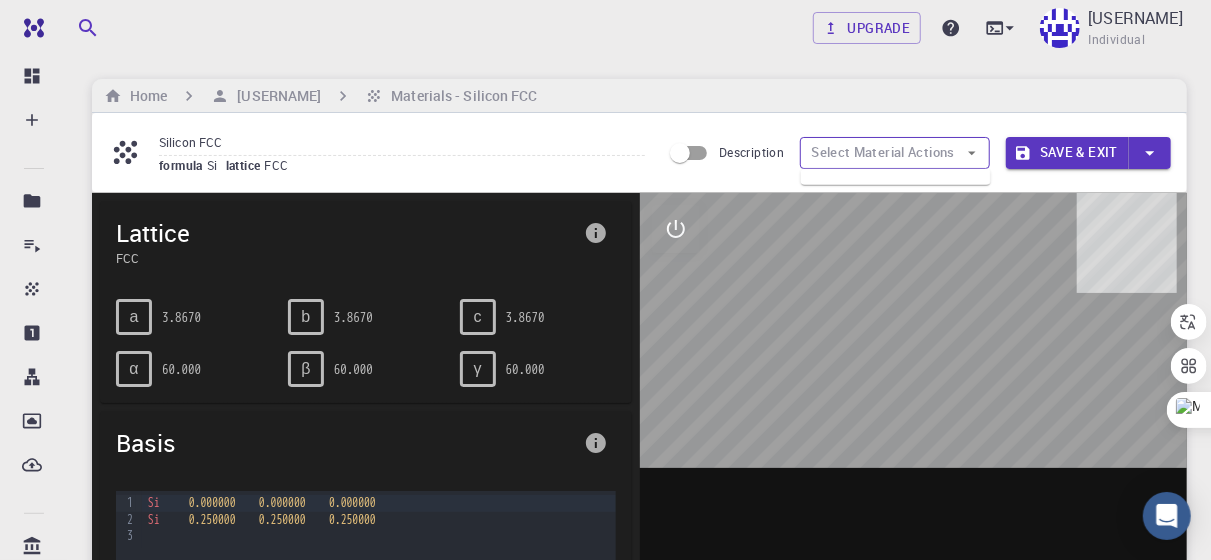 click on "Select Material Actions" at bounding box center (895, 153) 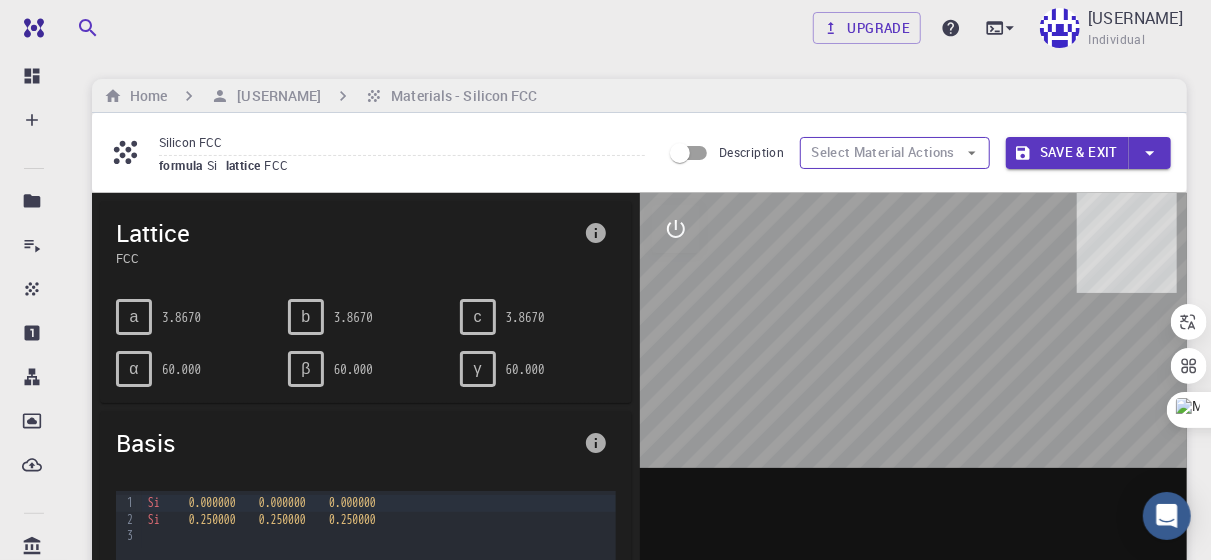 click 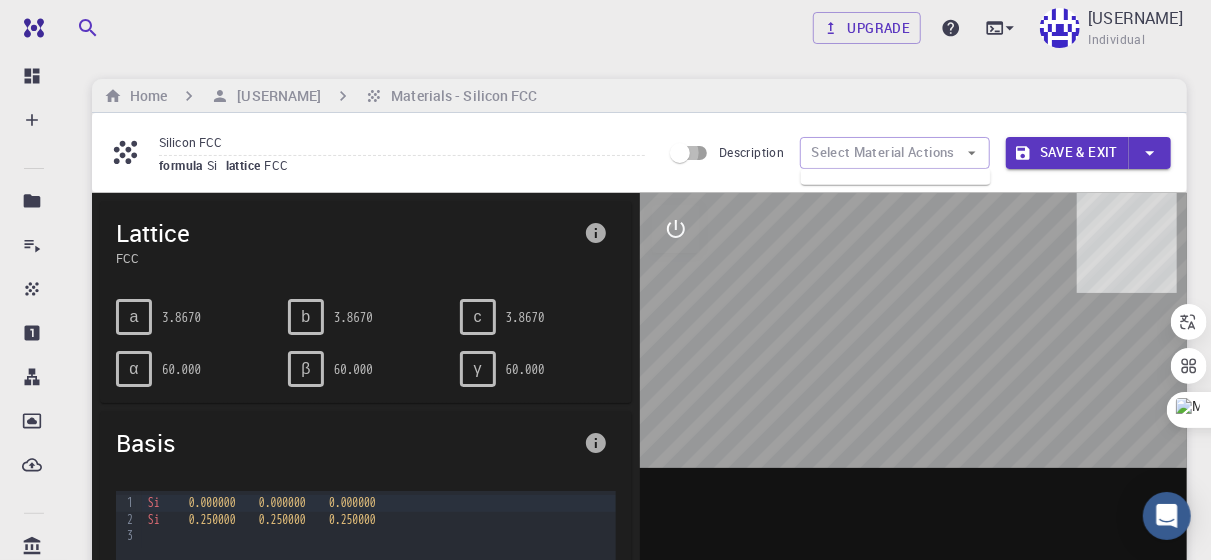click on "Description" at bounding box center (680, 153) 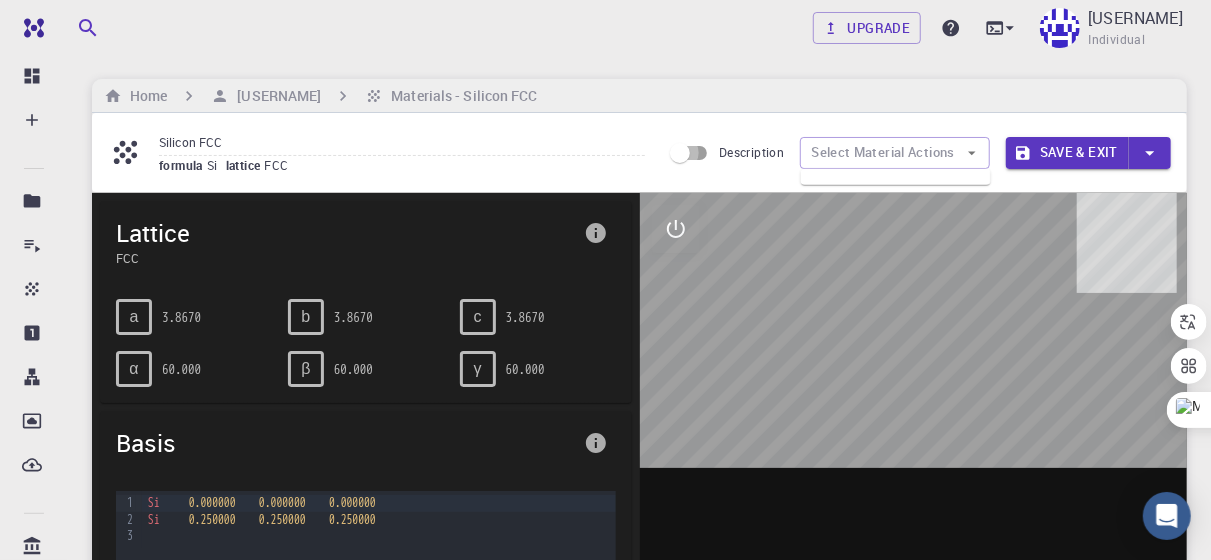 checkbox on "true" 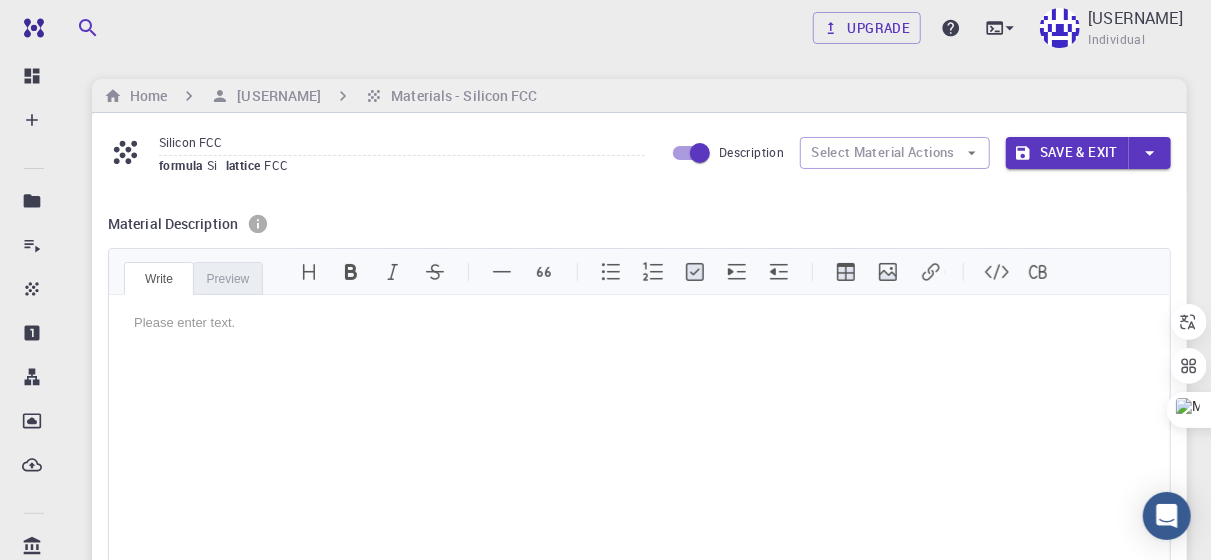 scroll, scrollTop: 0, scrollLeft: 0, axis: both 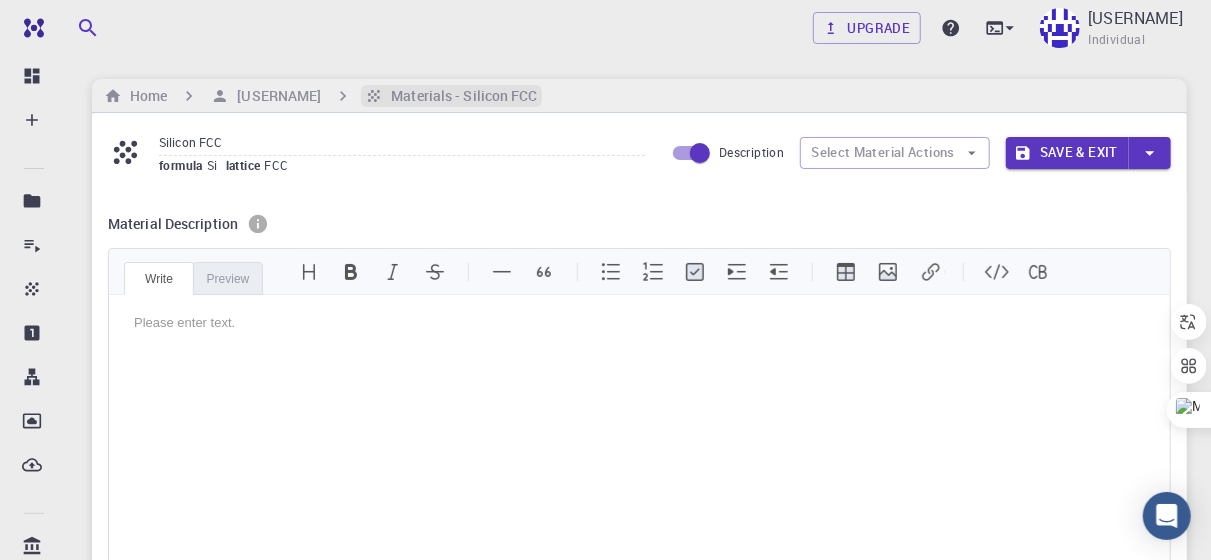 click on "Materials - Silicon FCC" at bounding box center [460, 96] 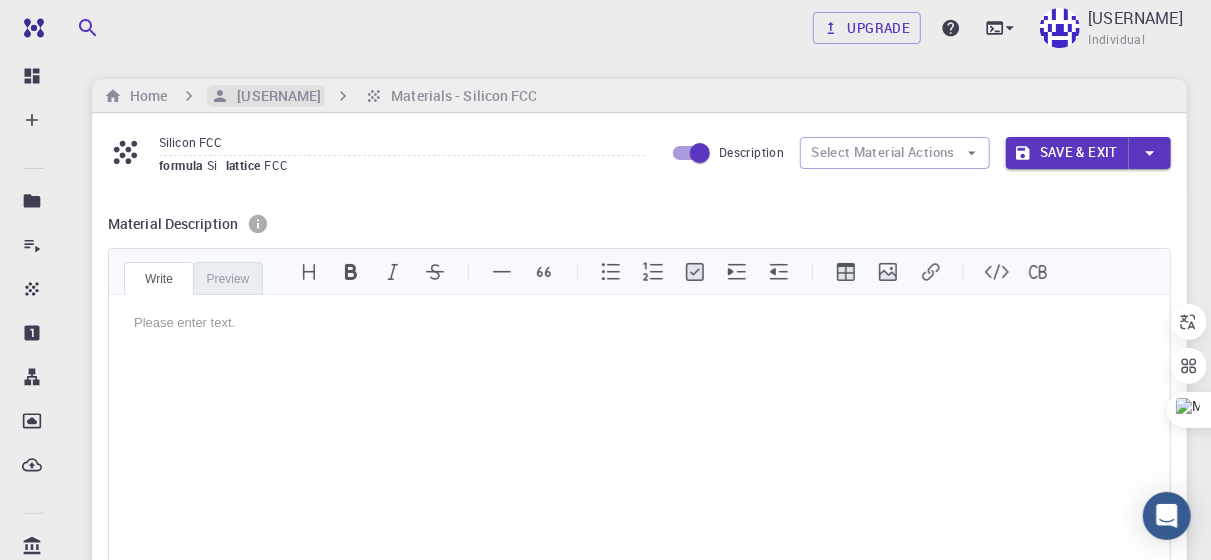 click on "[USERNAME]" at bounding box center (275, 96) 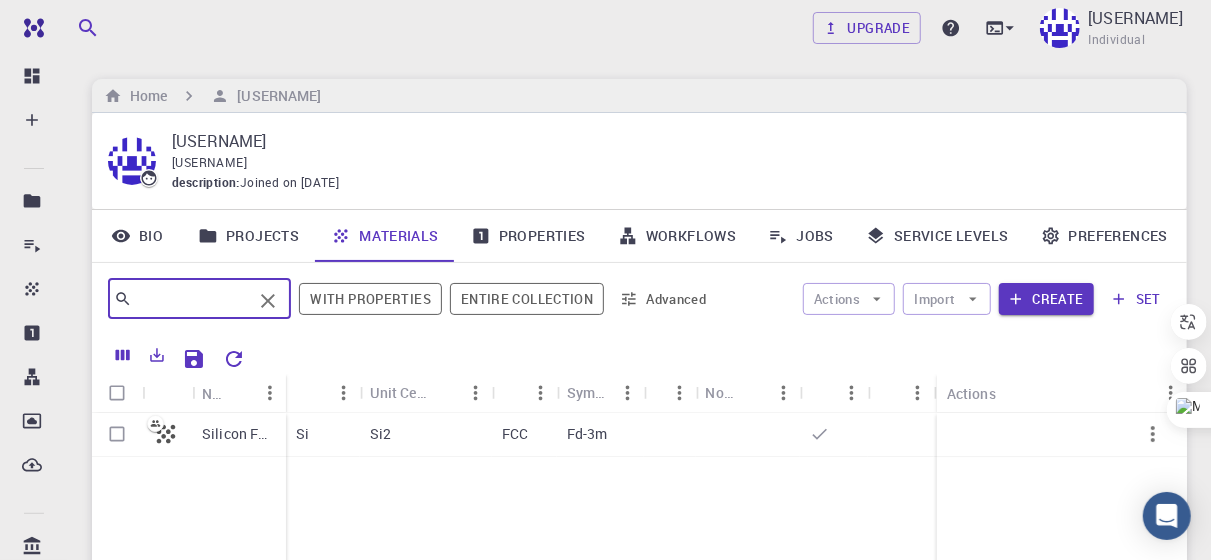 click at bounding box center (192, 299) 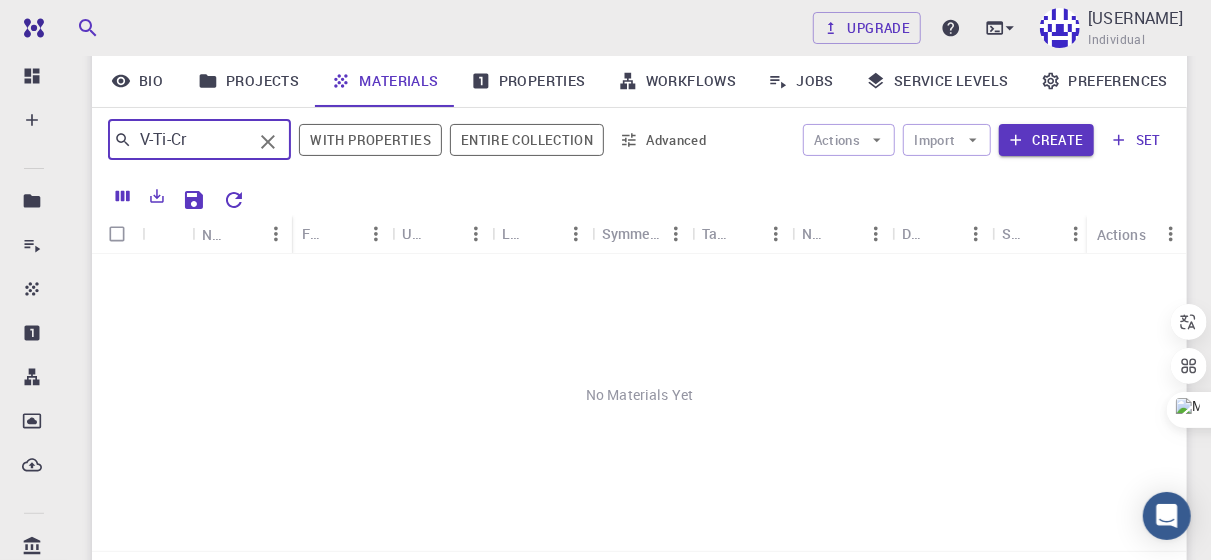 scroll, scrollTop: 181, scrollLeft: 0, axis: vertical 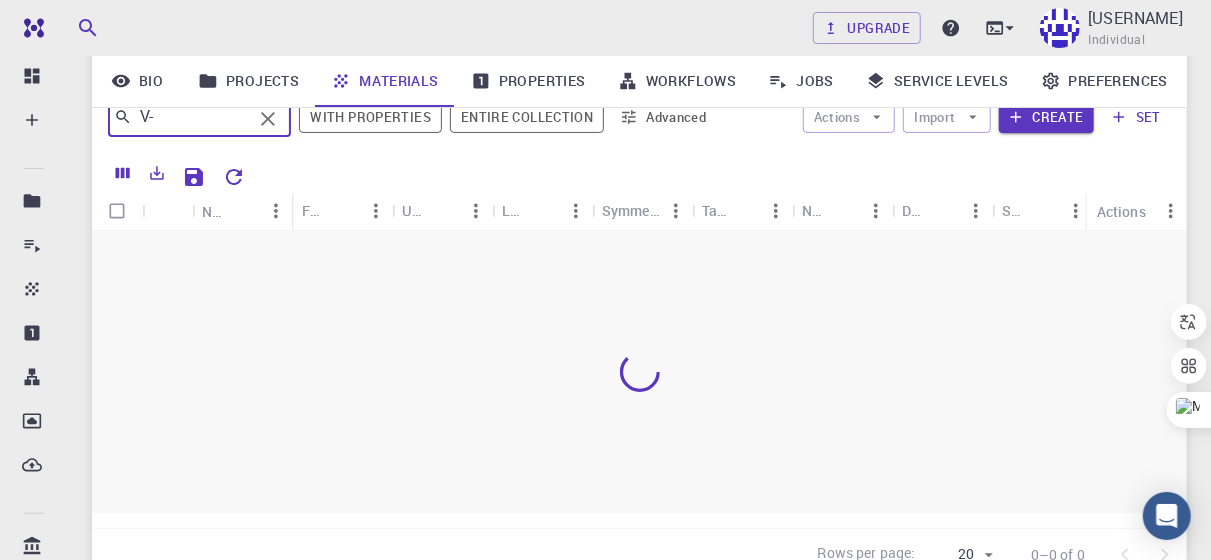 type on "V" 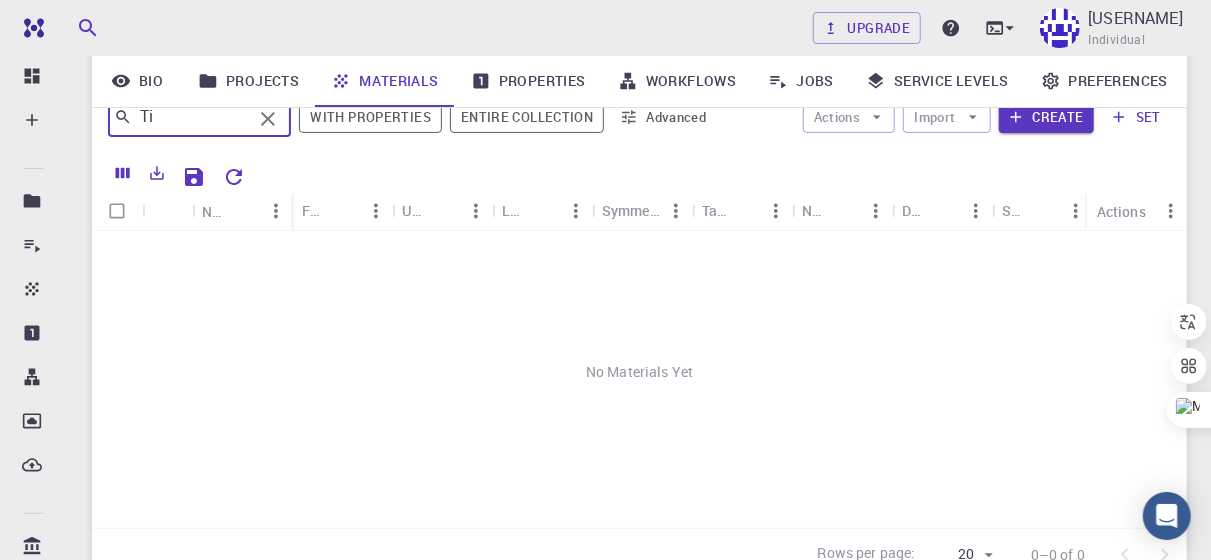 type on "T" 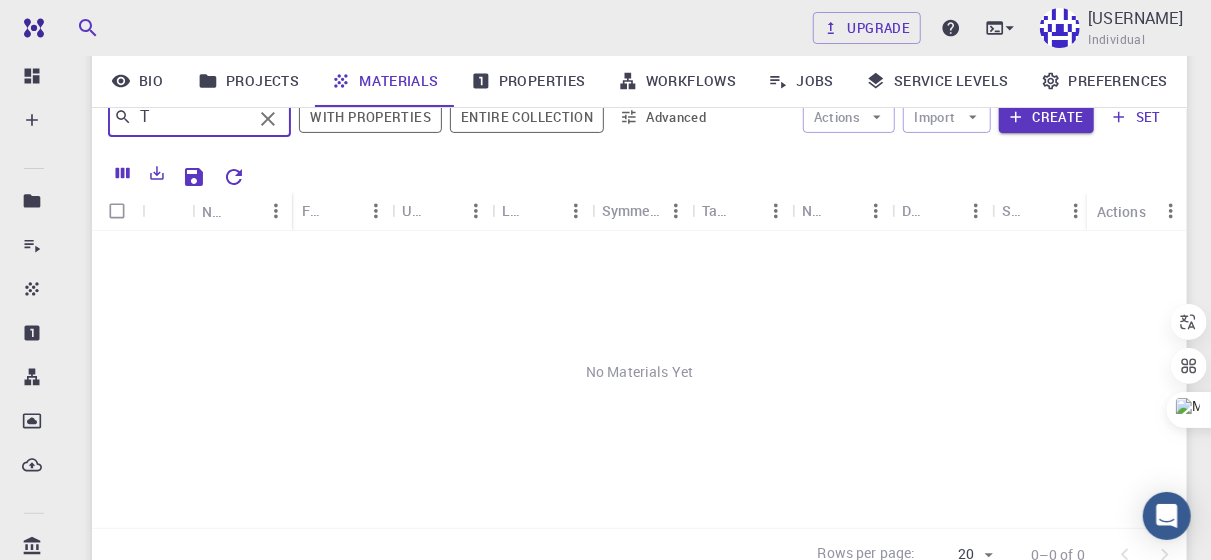 type 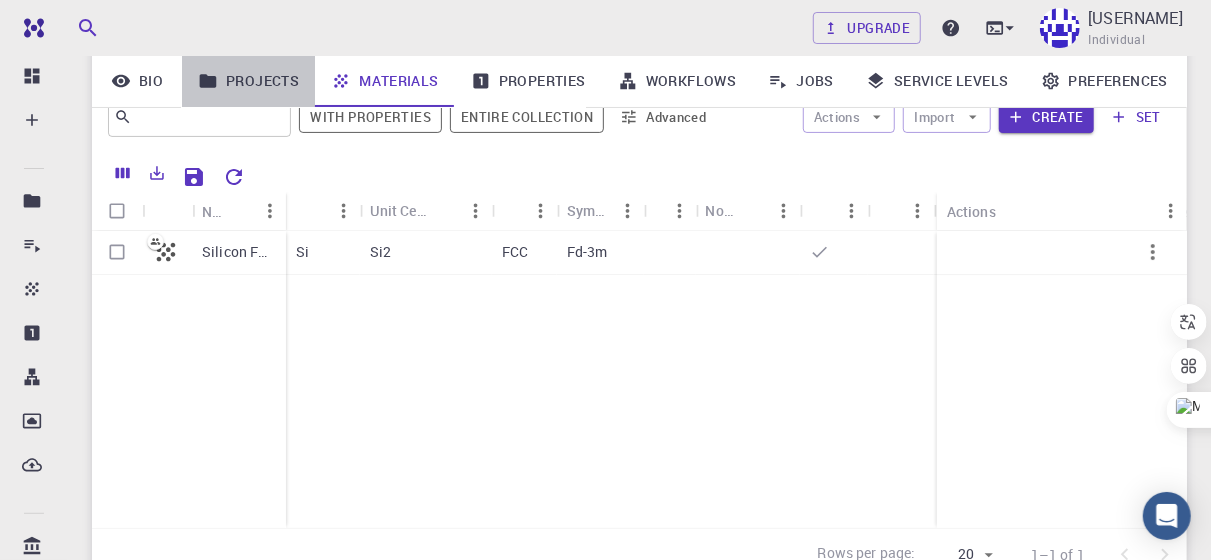 click on "Projects" at bounding box center (248, 81) 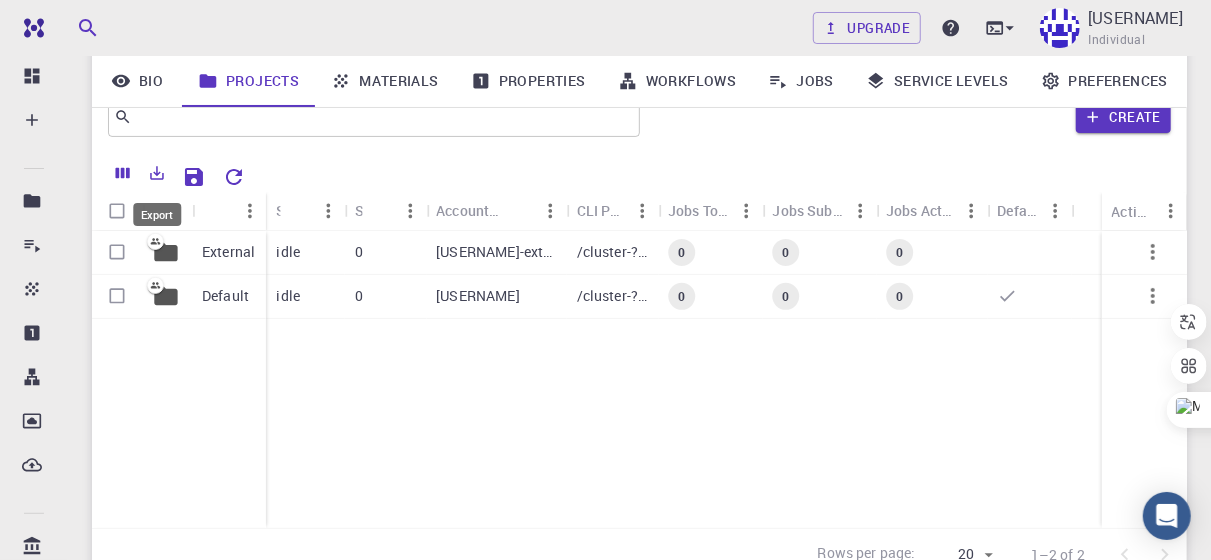 click 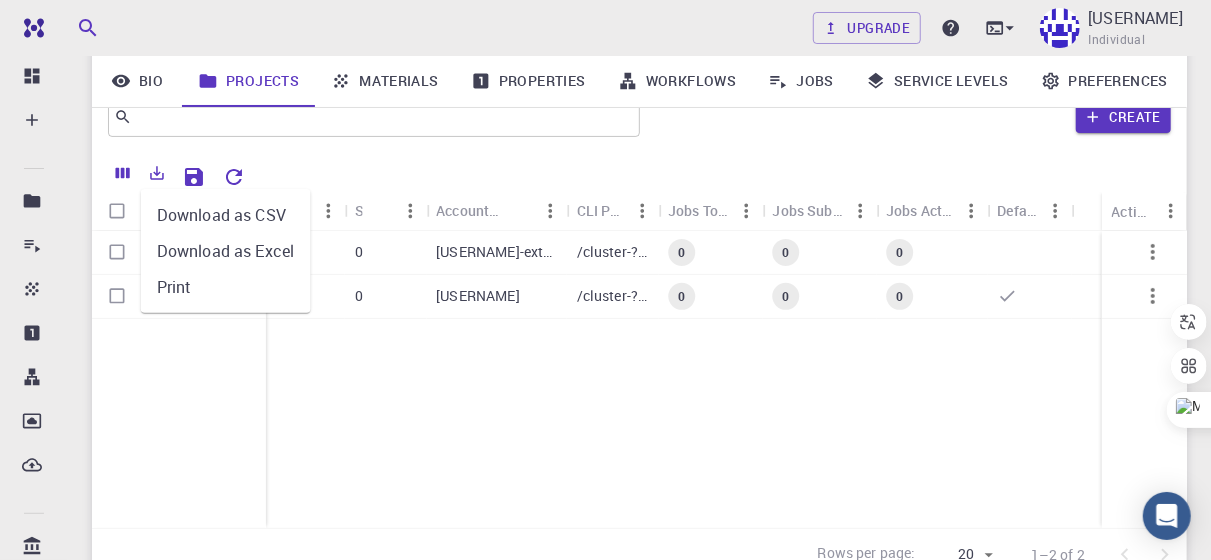 click on "External Default idle 0 [USERNAME]-external /cluster-???-home/[USERNAME]/[USERNAME]-external 0 0 0 idle 0 [USERNAME]-default /cluster-???-home/[USERNAME]/[USERNAME]-default 0 0 0" at bounding box center [639, 379] 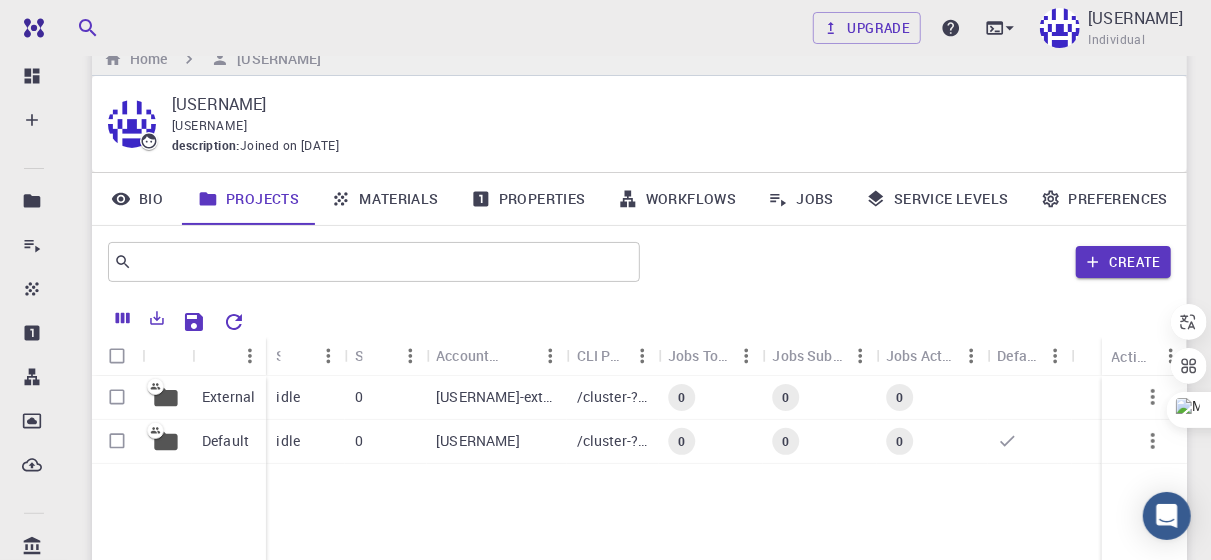 scroll, scrollTop: 0, scrollLeft: 0, axis: both 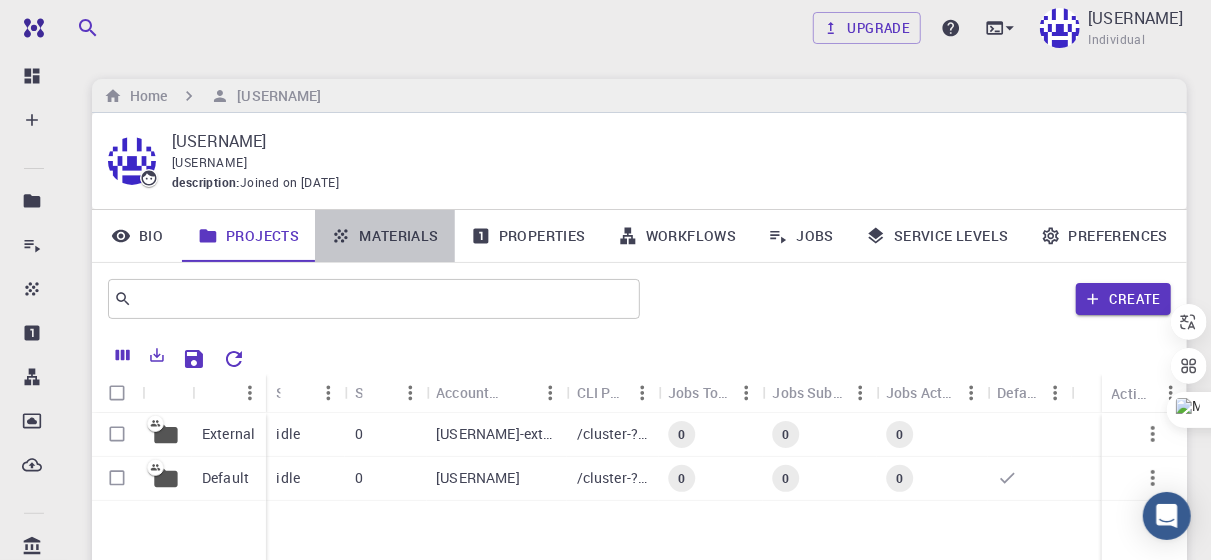click on "Materials" at bounding box center (385, 236) 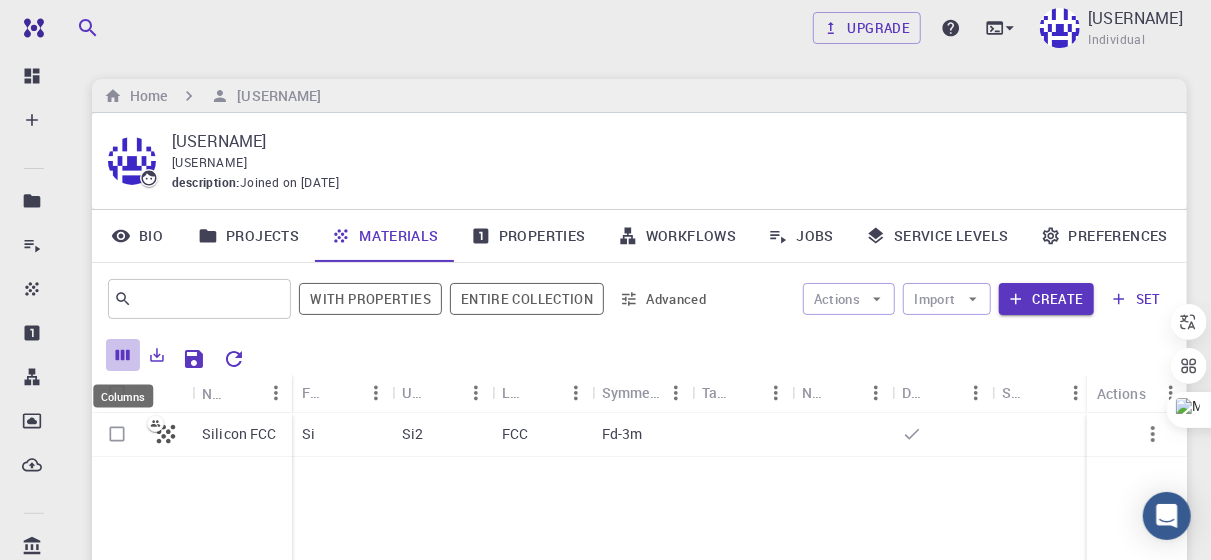 click 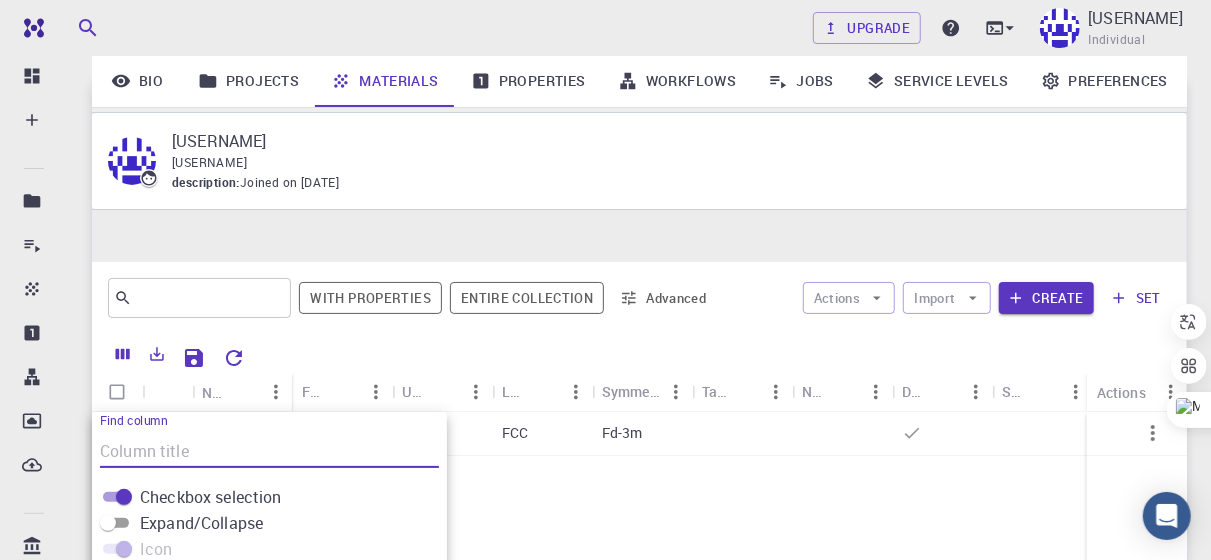 scroll, scrollTop: 302, scrollLeft: 0, axis: vertical 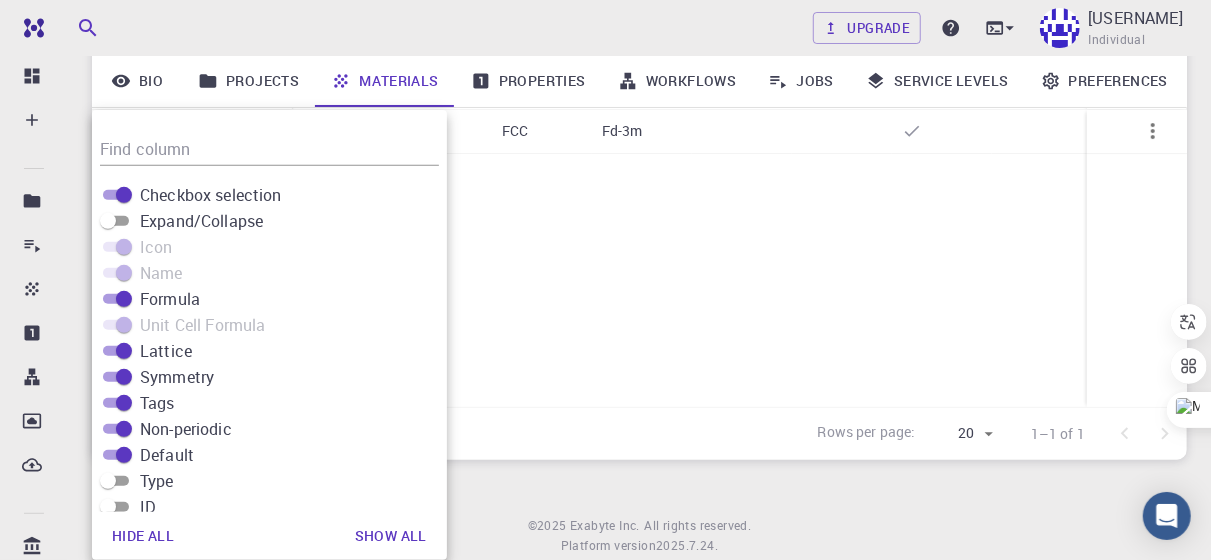 click on "Silicon FCC Si Si2 FCC Fd-3m" at bounding box center (792, 258) 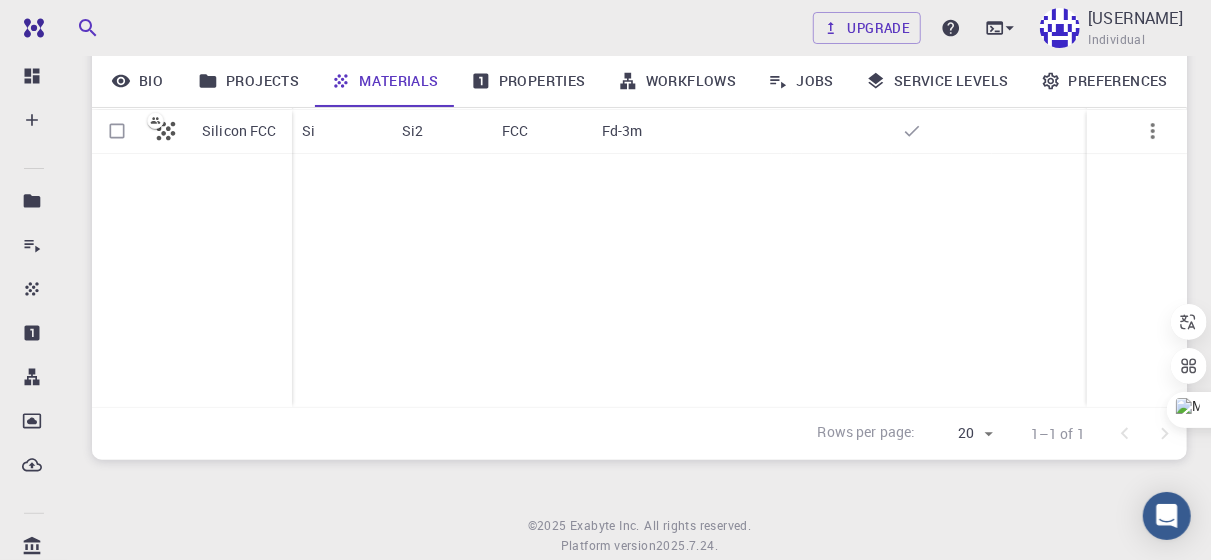 click on "Materials" at bounding box center [385, 81] 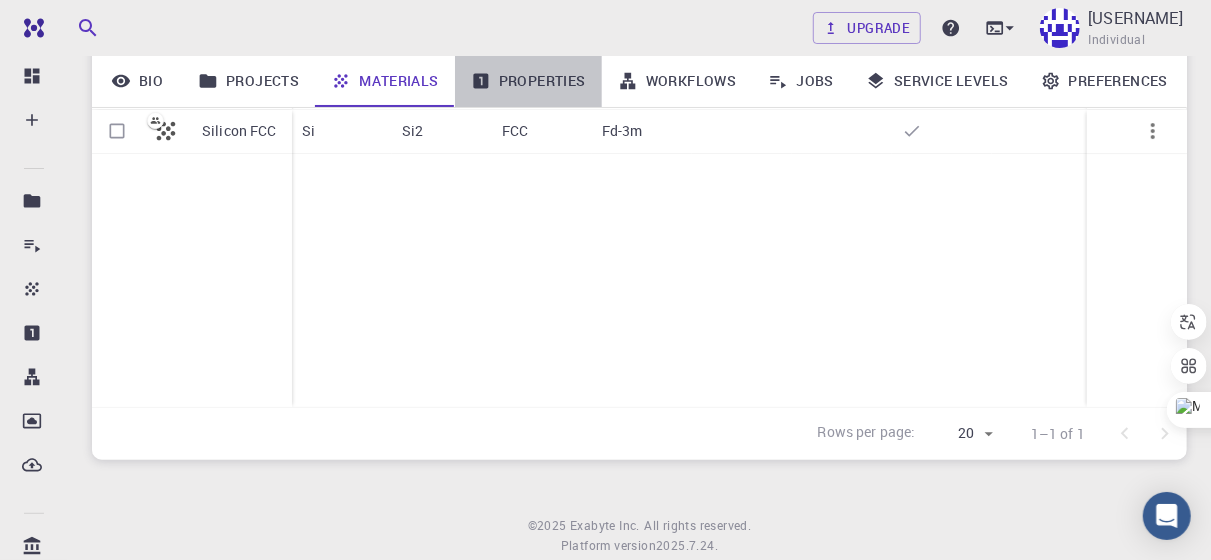 click on "Properties" at bounding box center [528, 81] 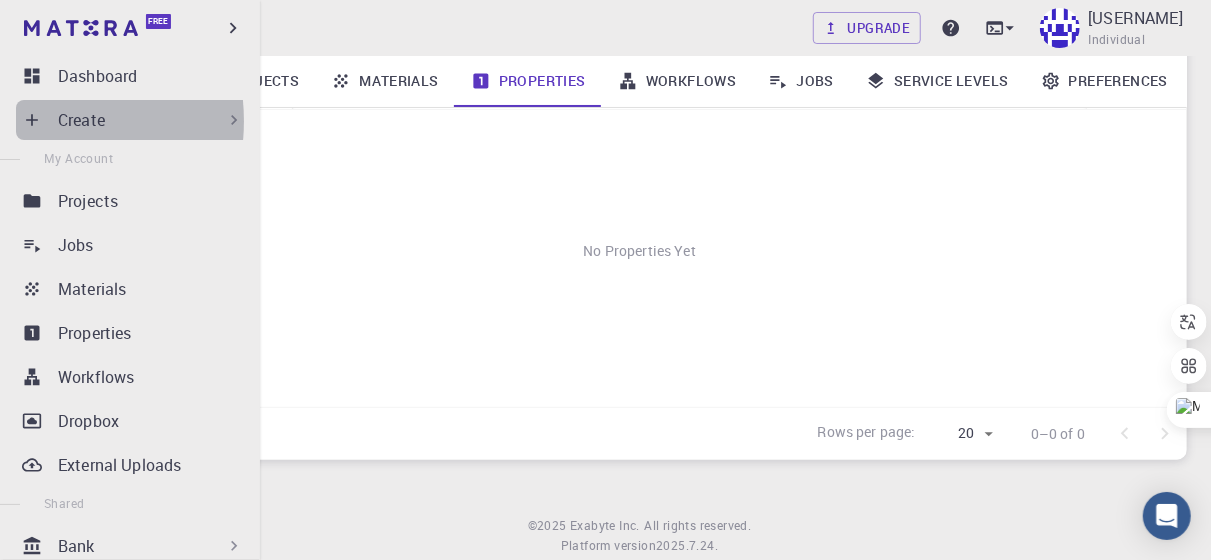 click 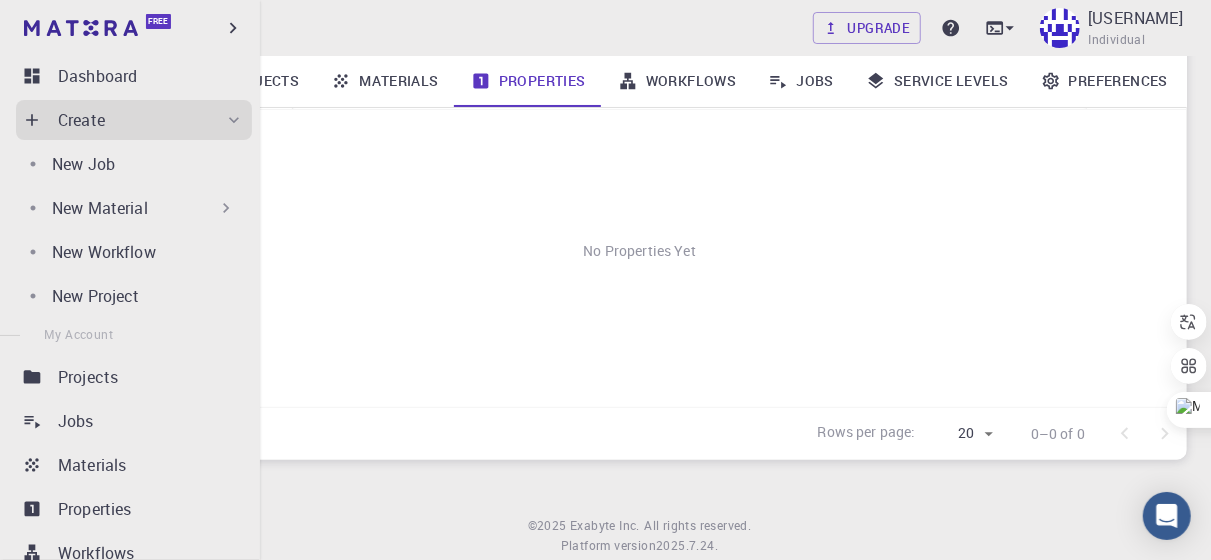 click on "New Material" at bounding box center (144, 208) 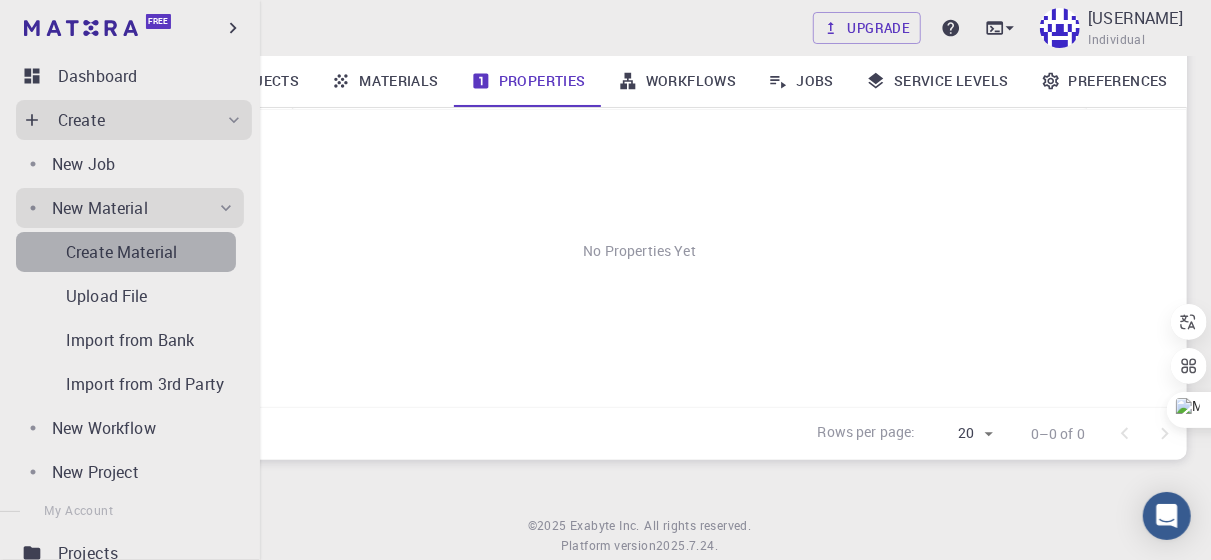click on "Create Material" at bounding box center (121, 252) 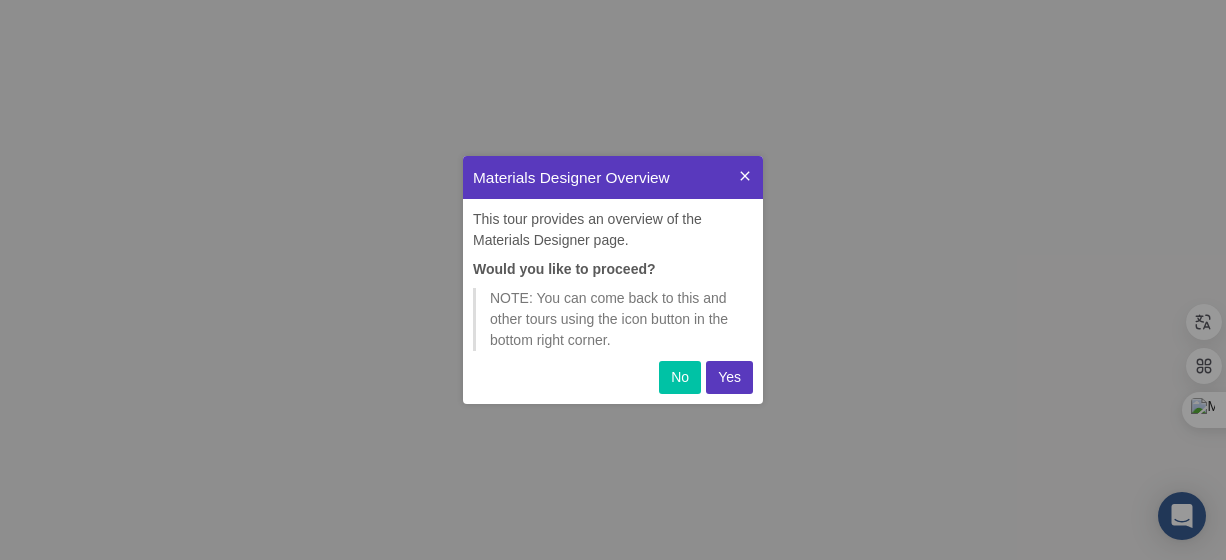 scroll, scrollTop: 0, scrollLeft: 0, axis: both 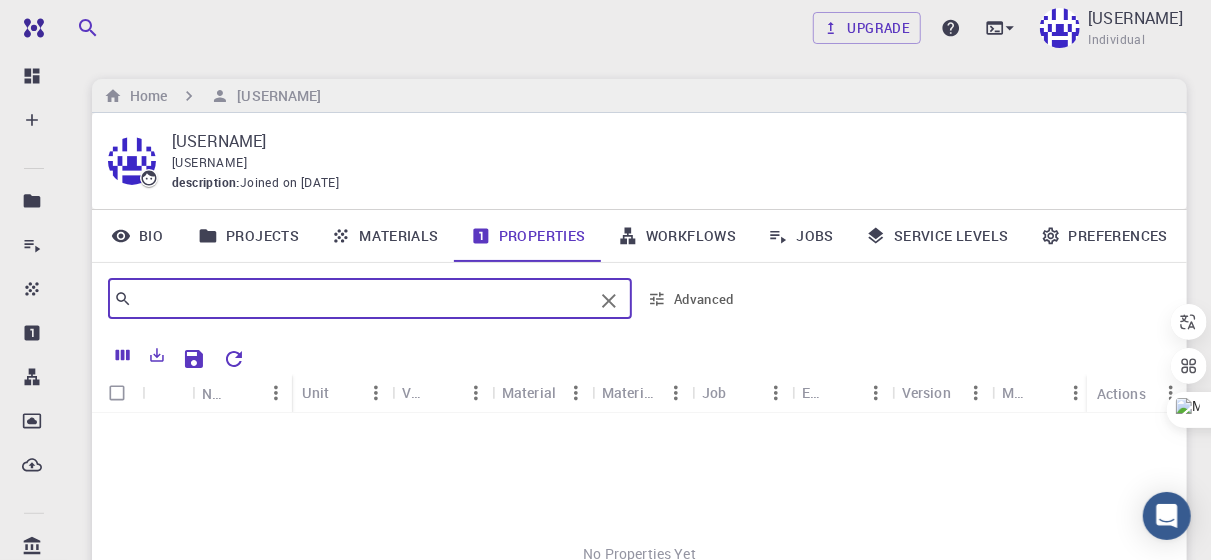 click at bounding box center [362, 299] 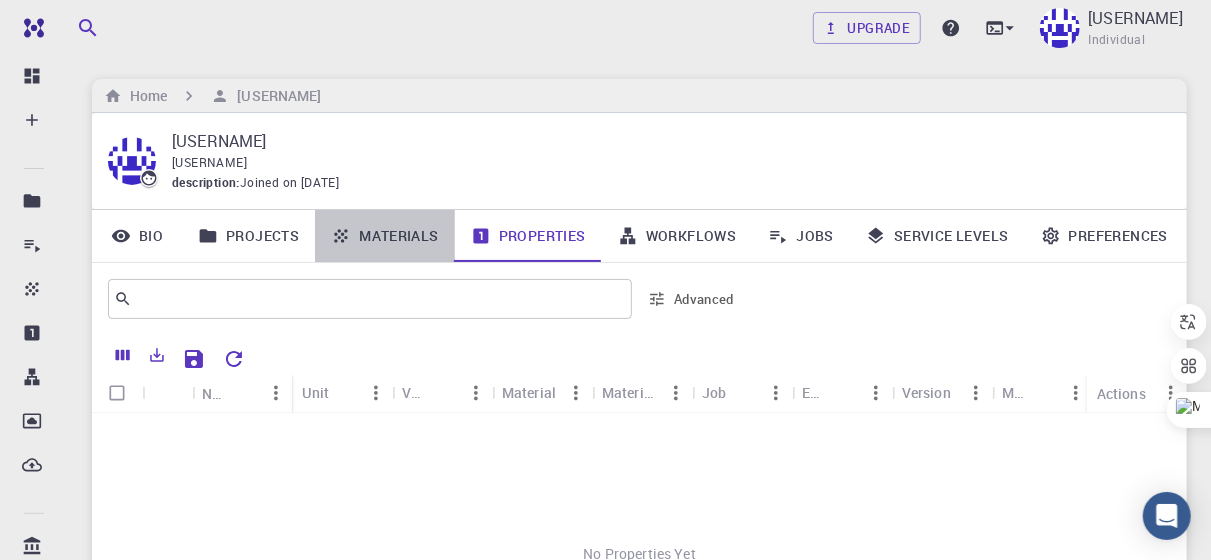click on "Materials" at bounding box center (385, 236) 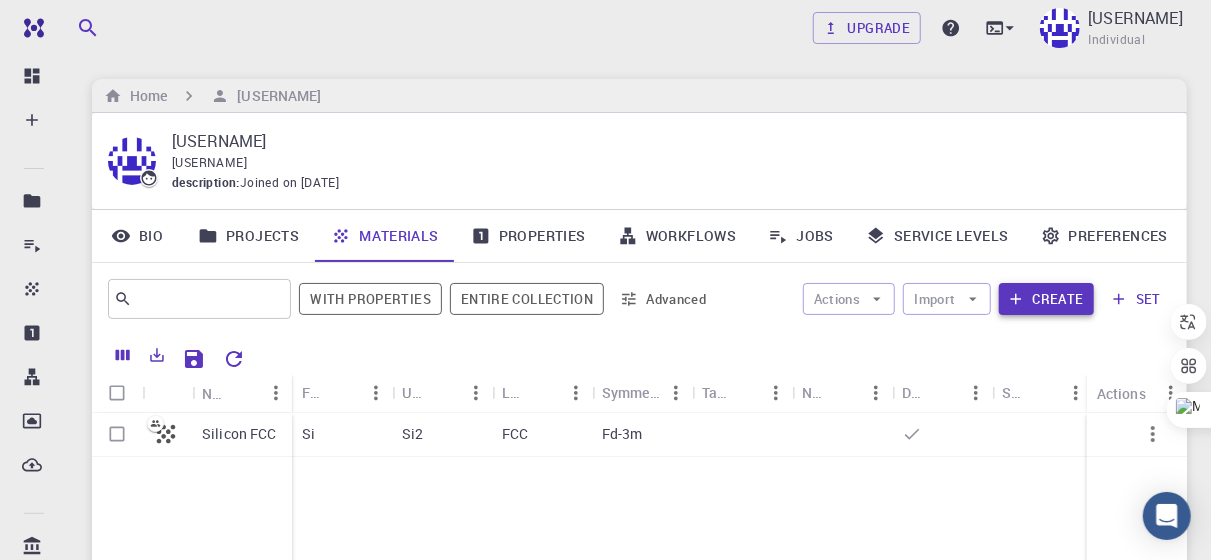 click on "Create" at bounding box center (1046, 299) 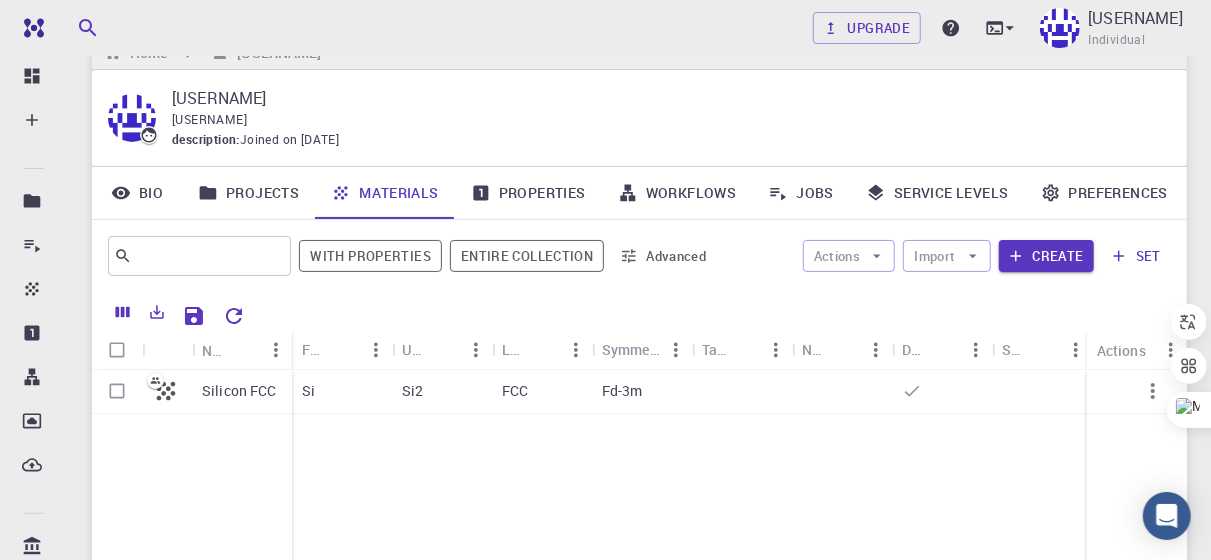 scroll, scrollTop: 43, scrollLeft: 0, axis: vertical 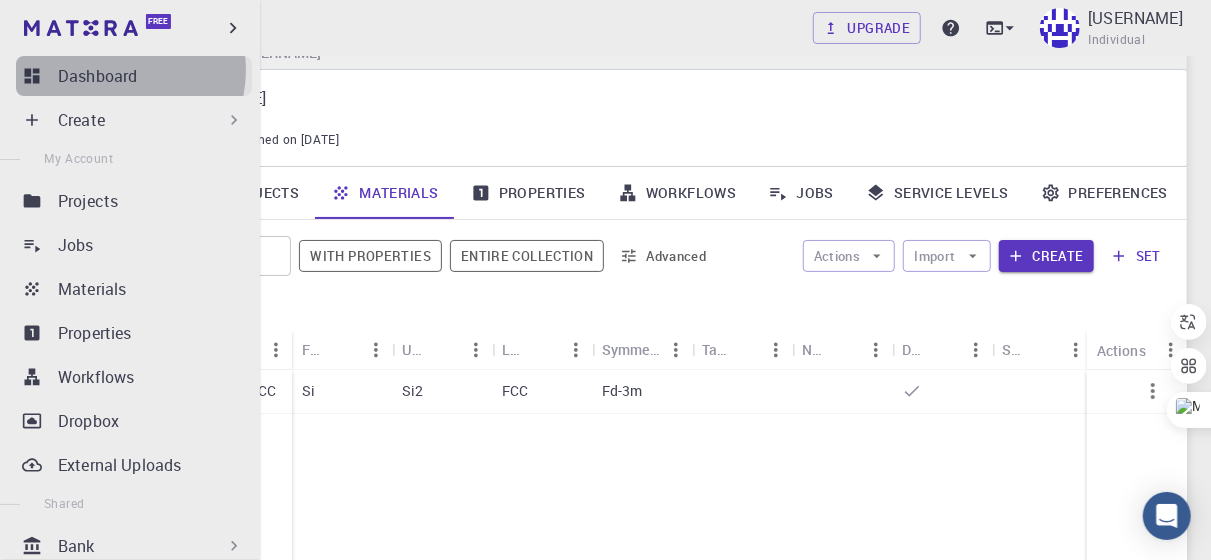 click on "Dashboard" at bounding box center [97, 76] 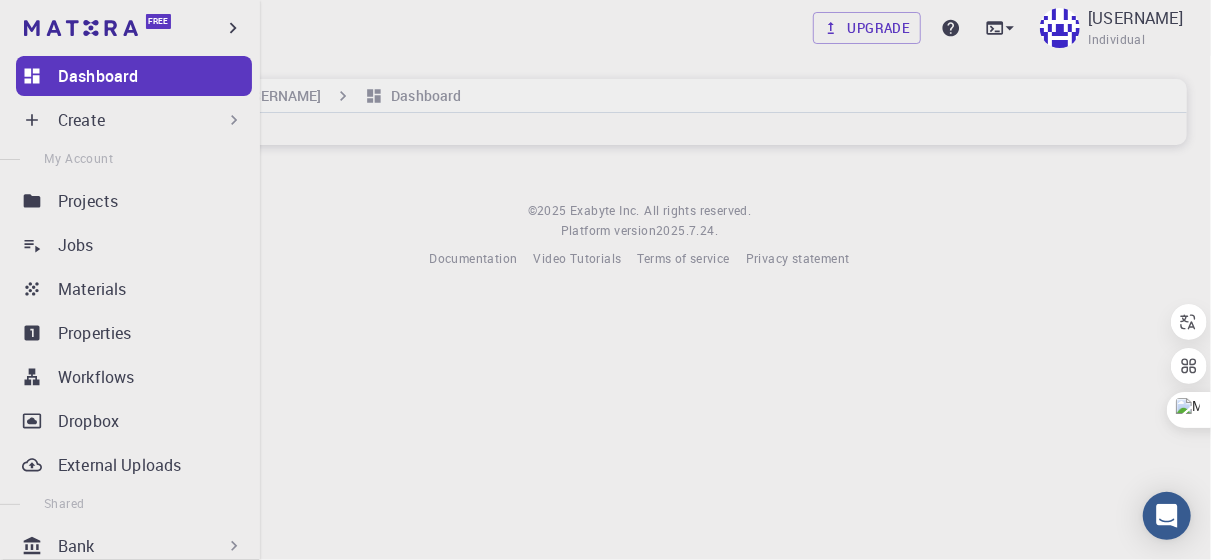 scroll, scrollTop: 0, scrollLeft: 0, axis: both 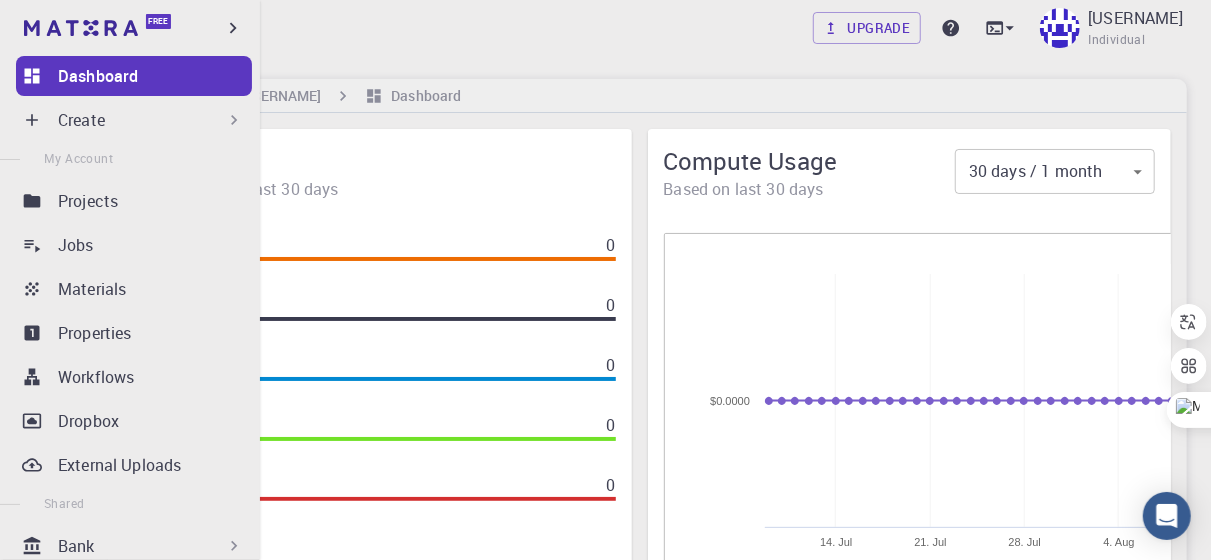 click 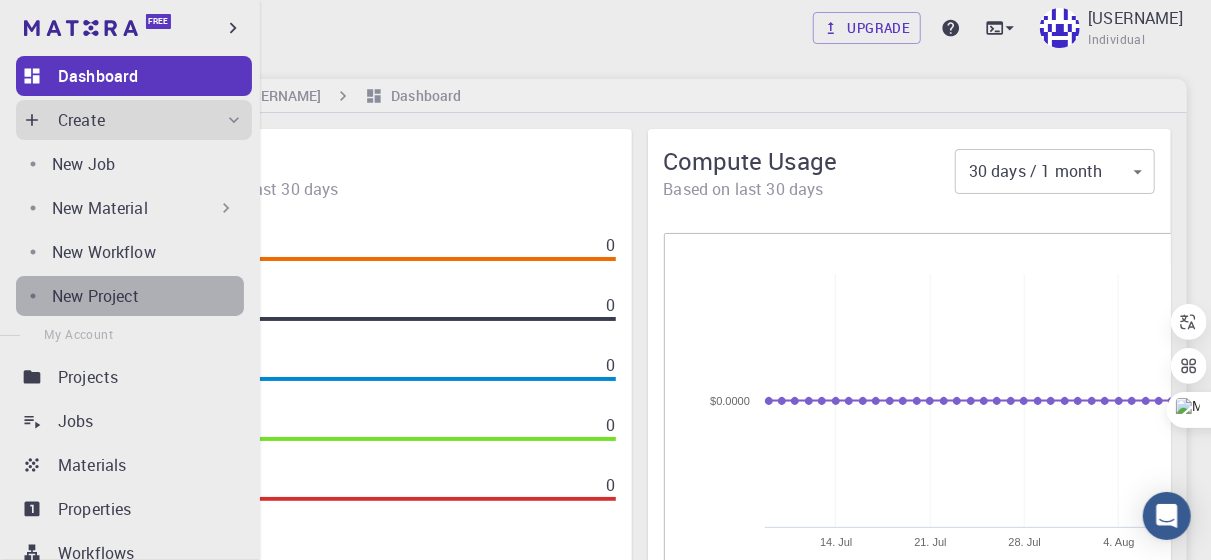 click on "New Project" at bounding box center (96, 296) 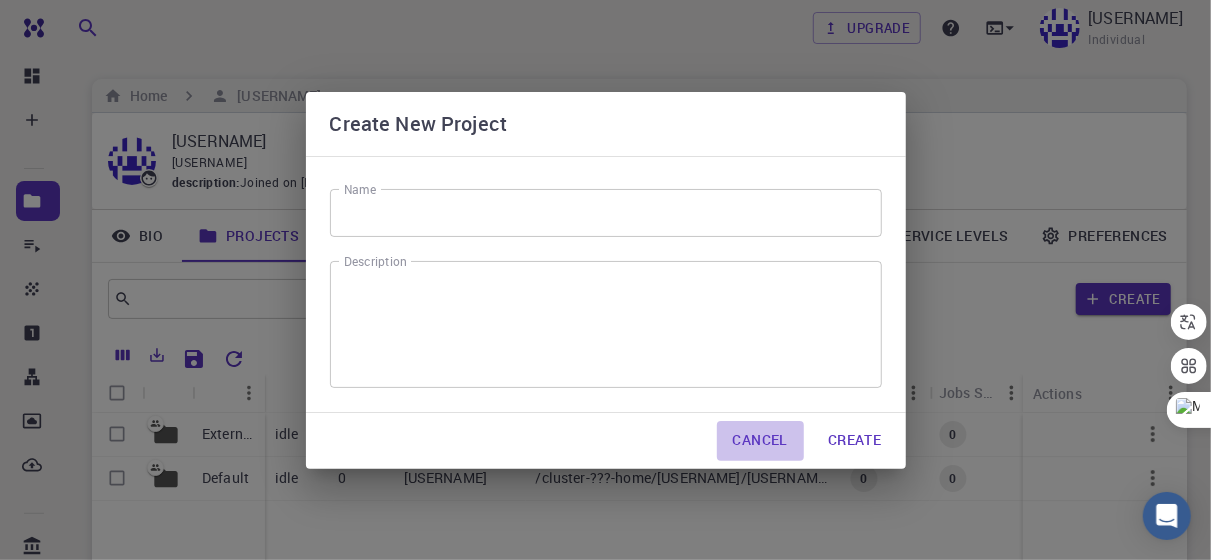 click on "Cancel" at bounding box center (760, 441) 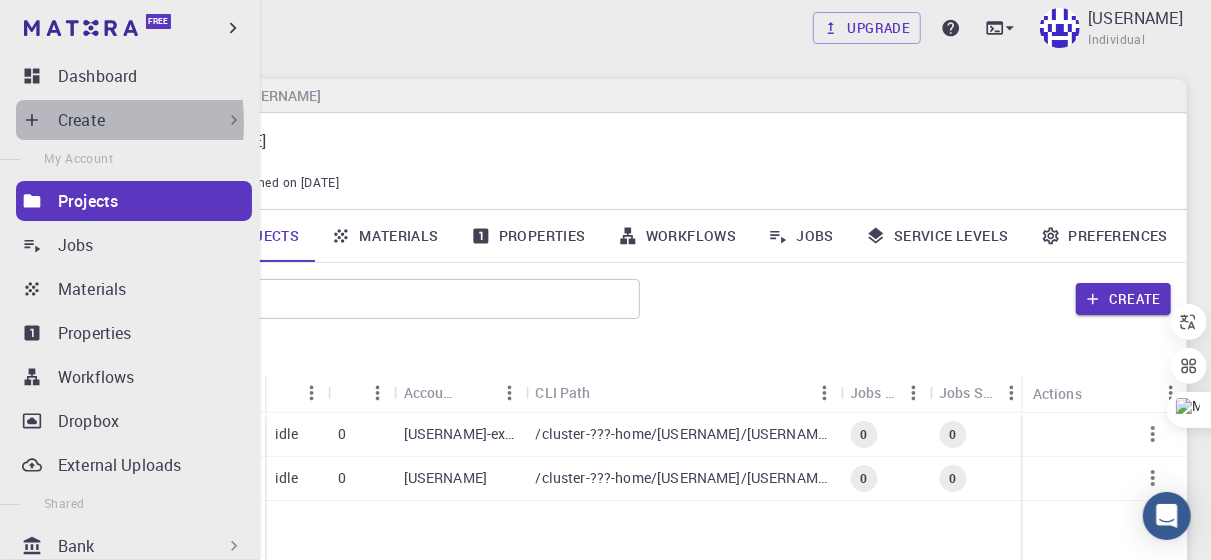 click 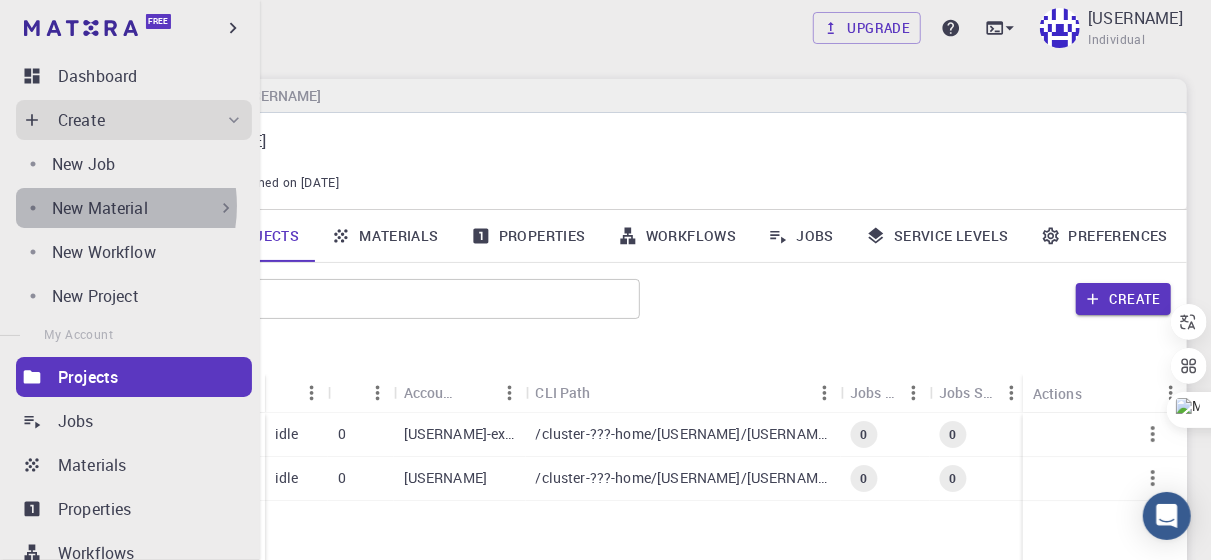 click on "New Material" at bounding box center (100, 208) 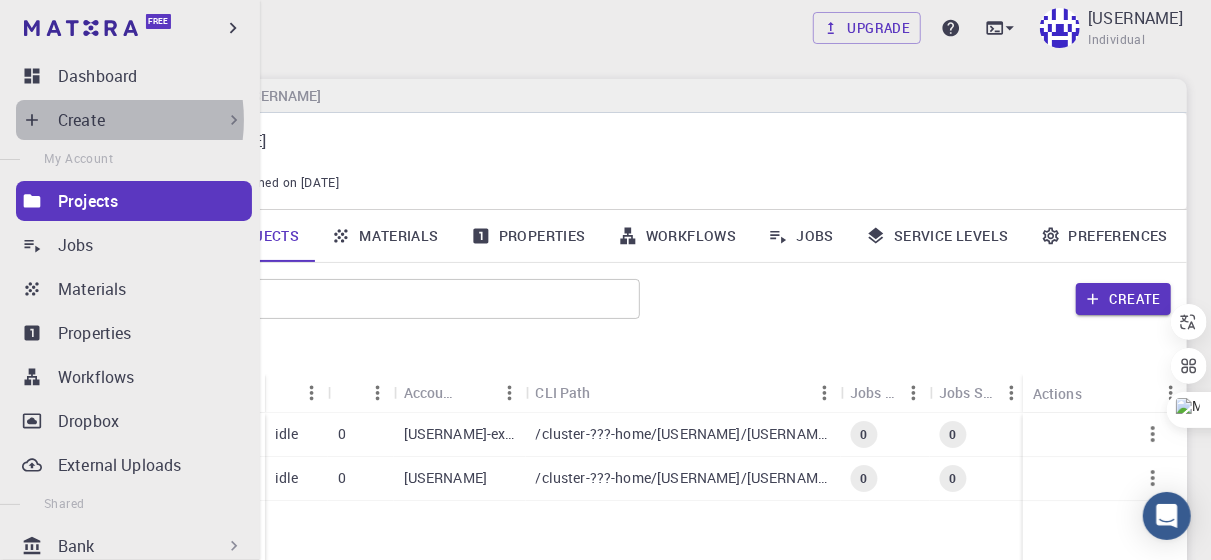 click on "Create" at bounding box center (81, 120) 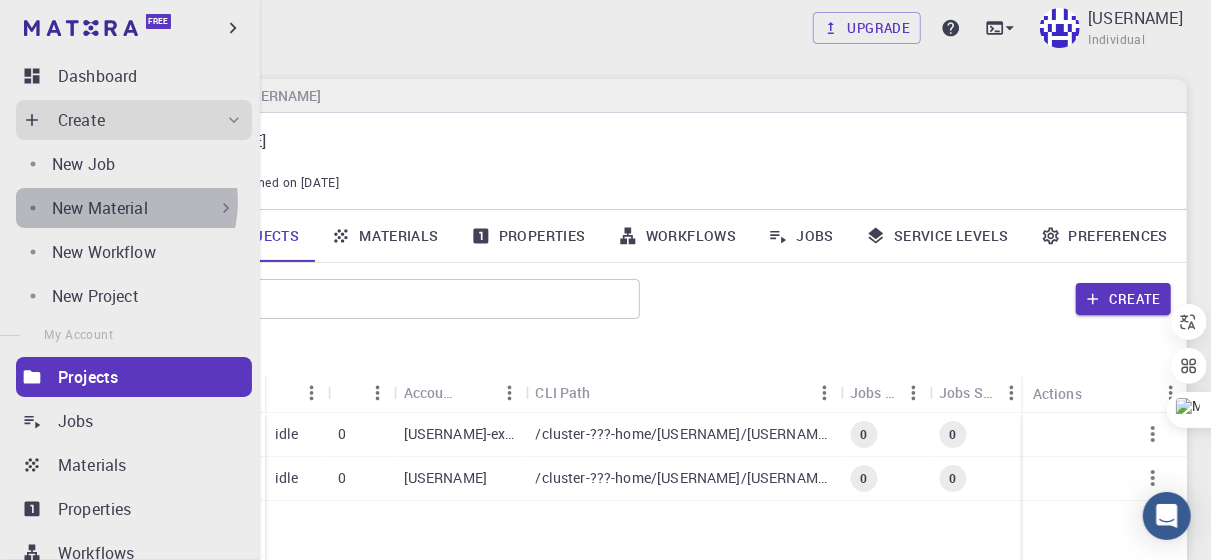 click on "New Material" at bounding box center (100, 208) 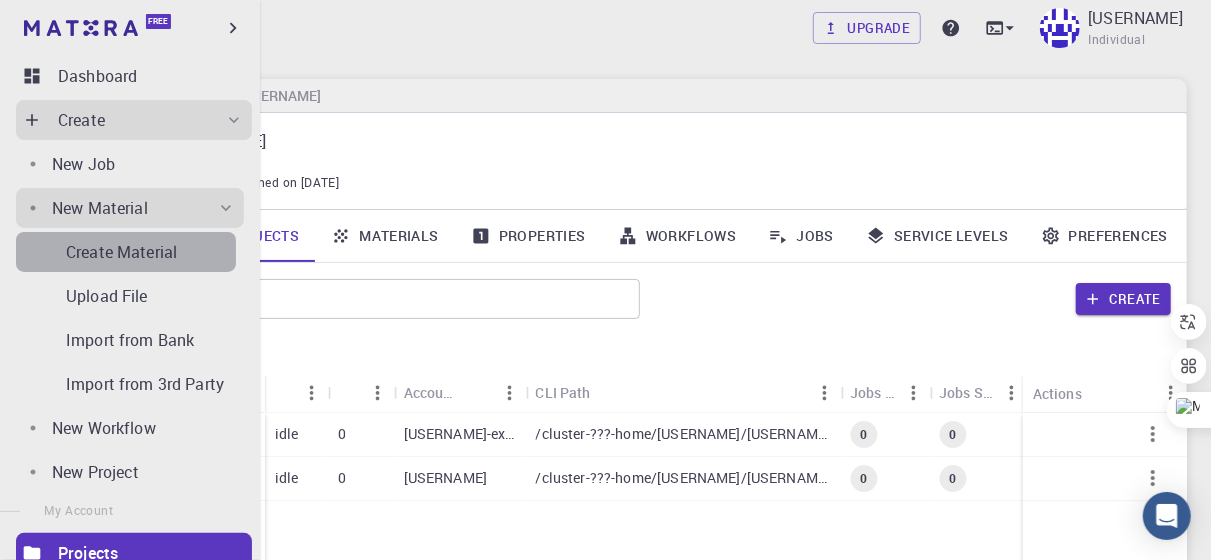click on "Create Material" at bounding box center (121, 252) 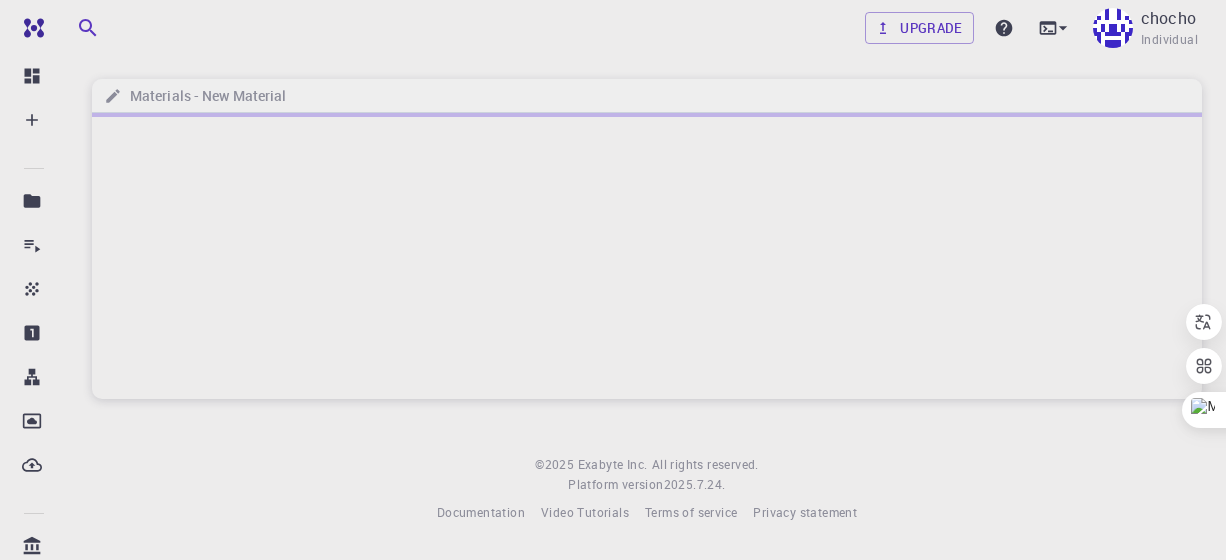 scroll, scrollTop: 0, scrollLeft: 0, axis: both 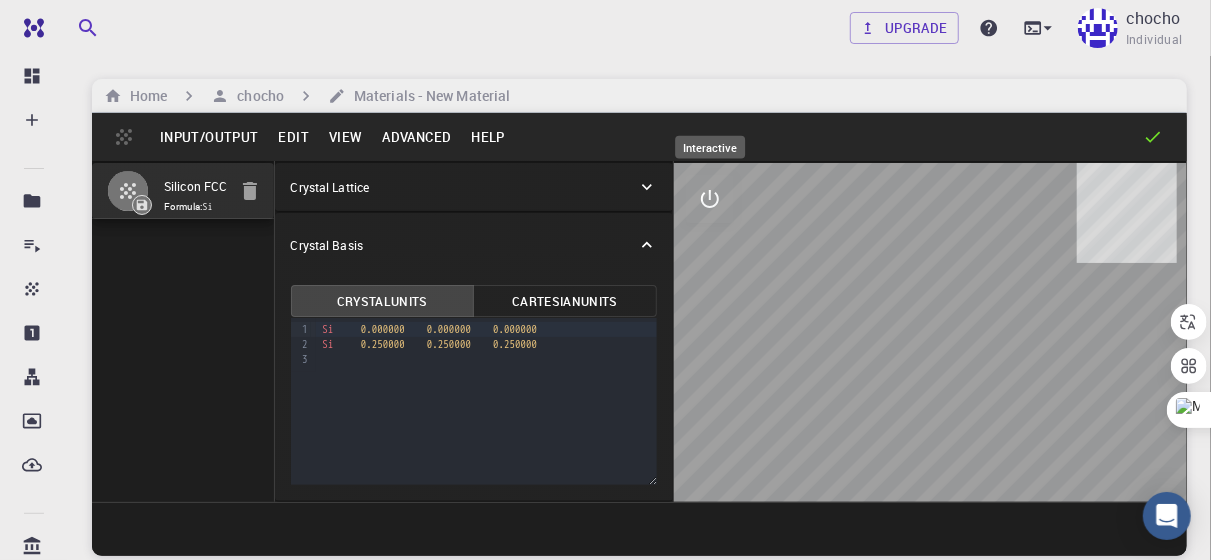 click 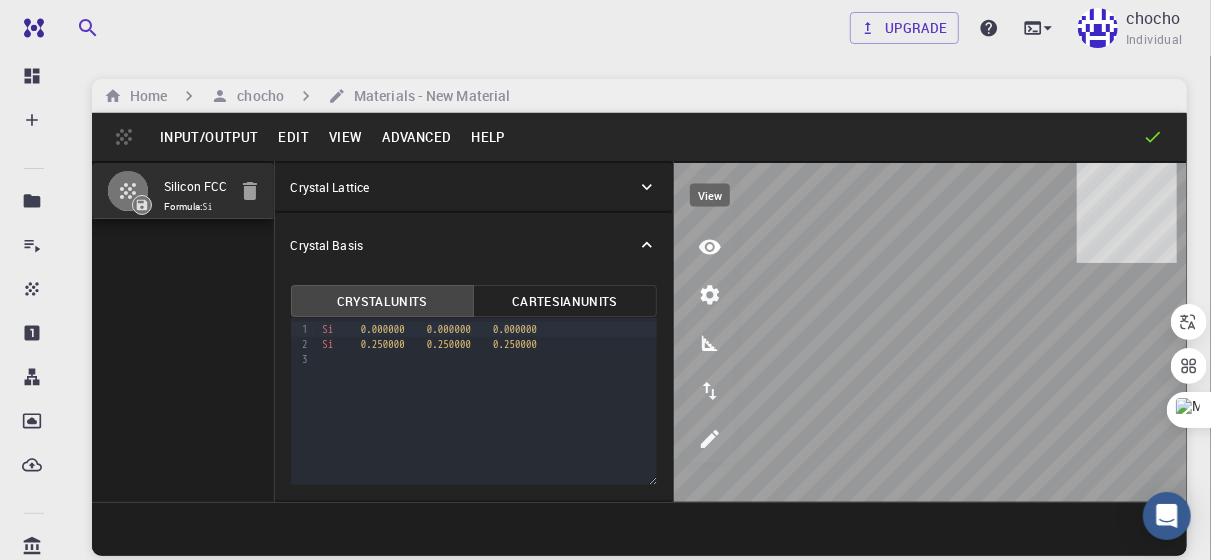 click 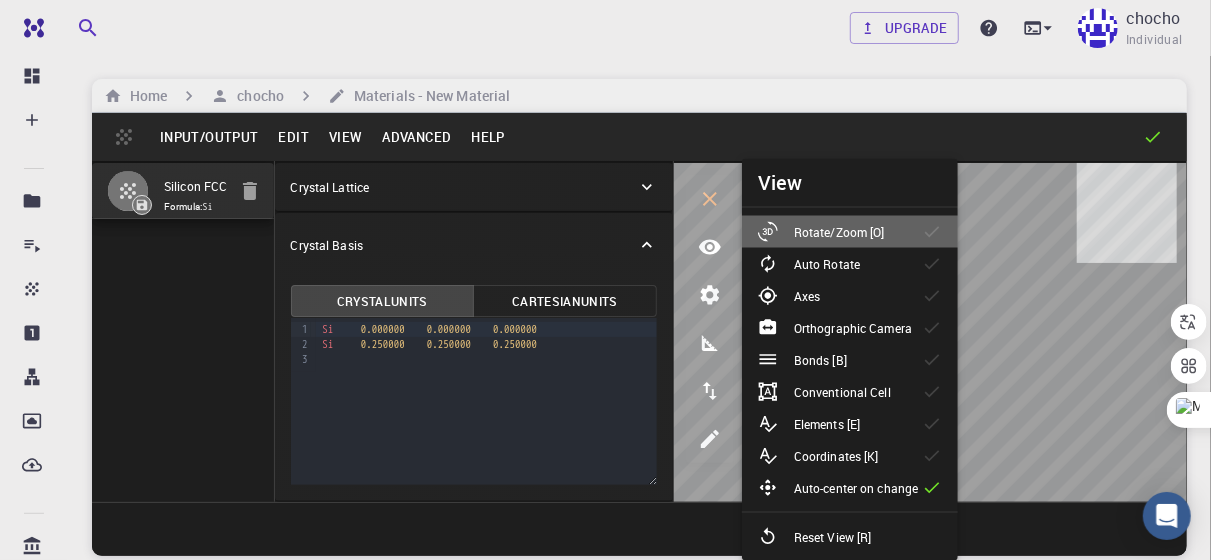 click on "Rotate/Zoom [O]" at bounding box center [839, 232] 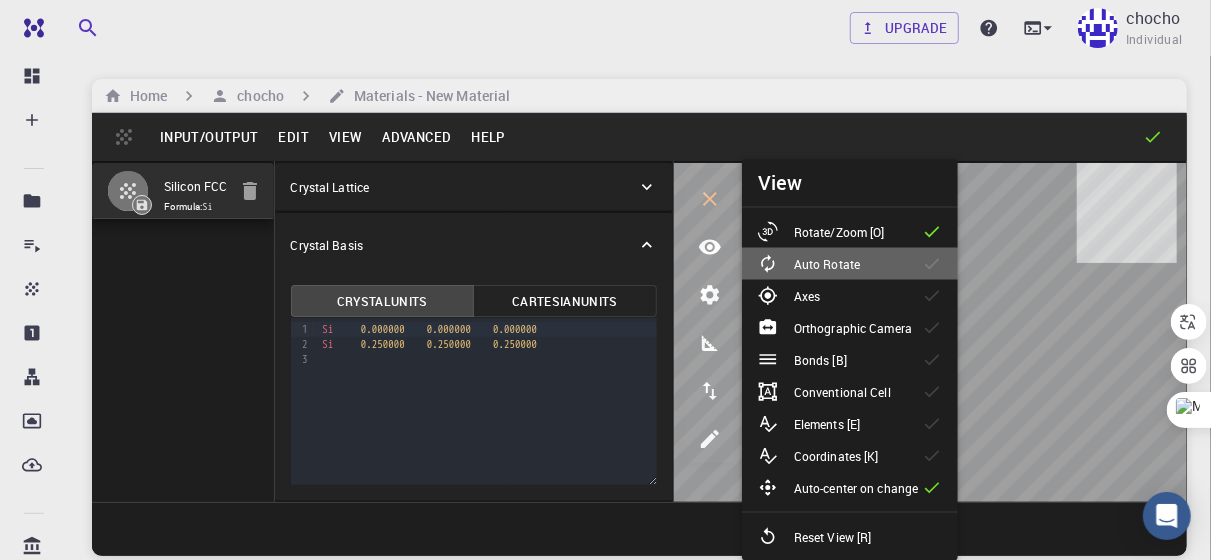 click on "Auto Rotate" at bounding box center [817, 264] 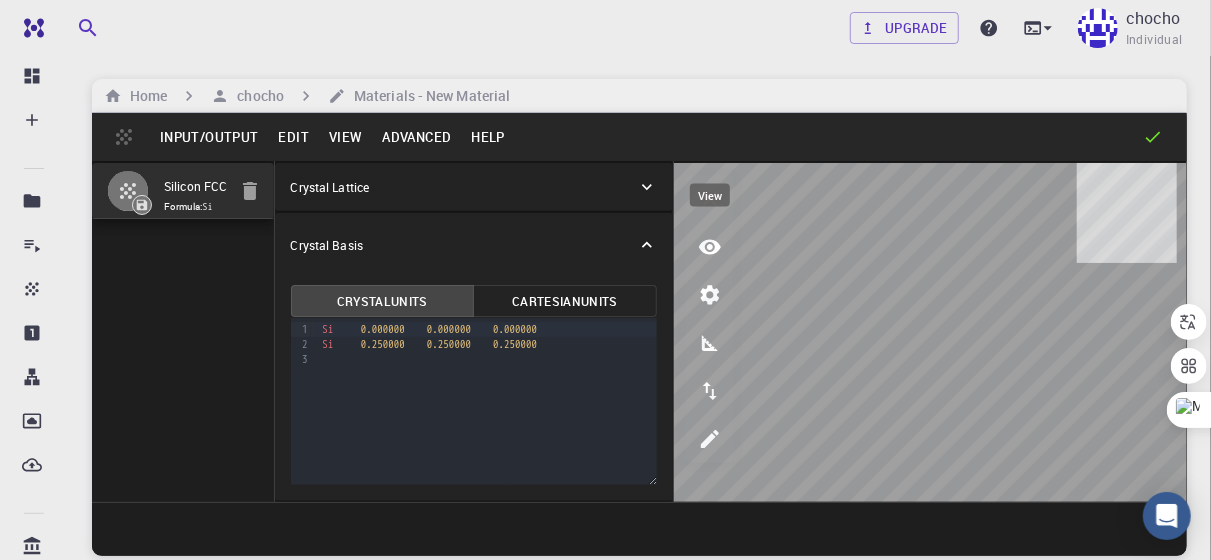 click at bounding box center [710, 247] 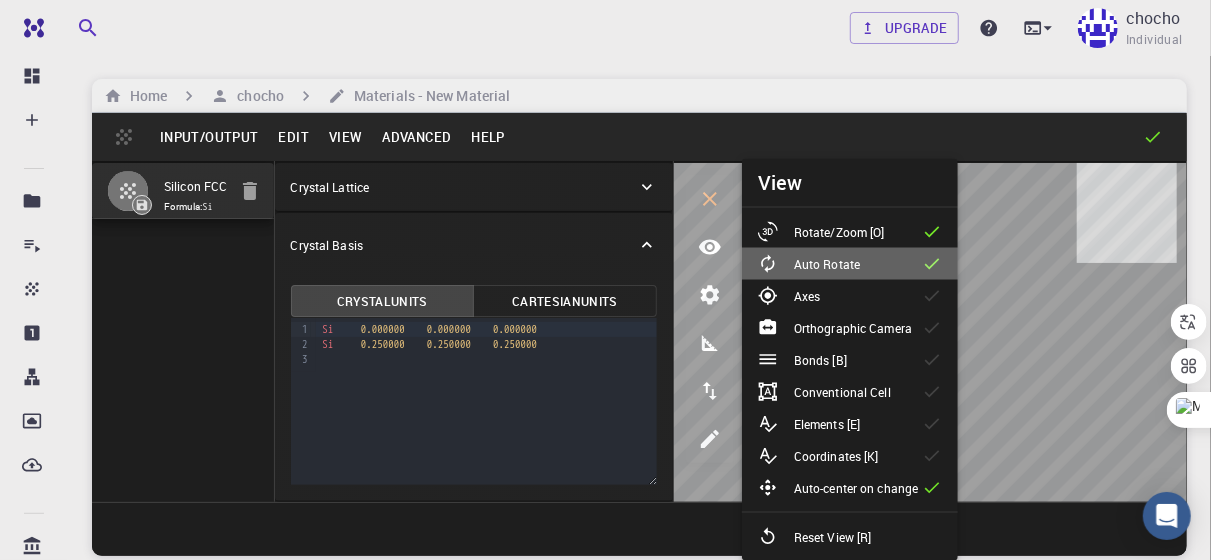 click on "Auto Rotate" at bounding box center [817, 264] 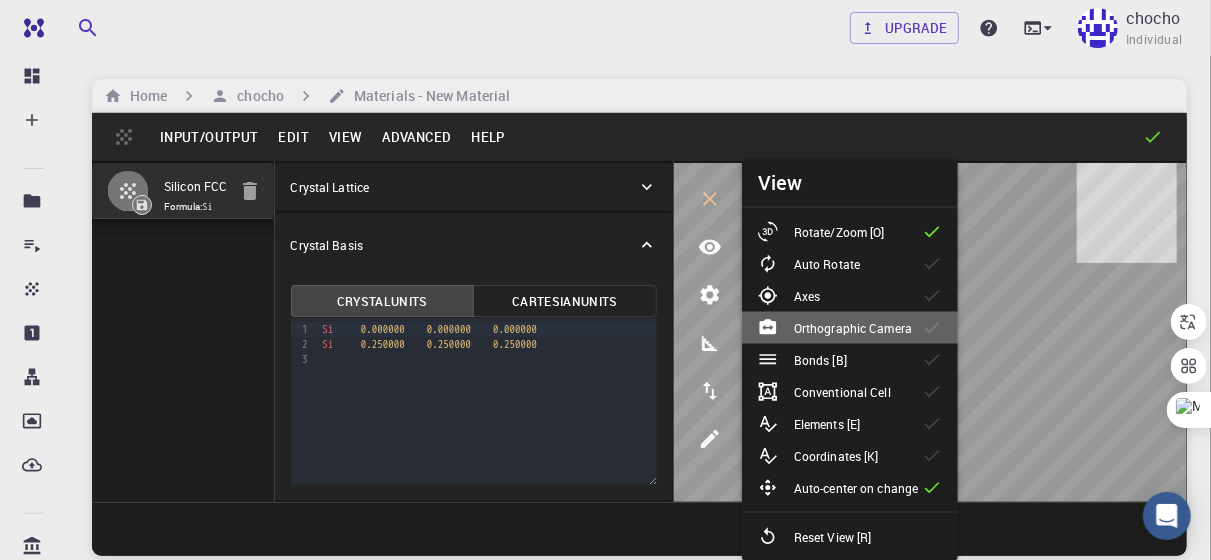 click on "Orthographic Camera" at bounding box center (853, 328) 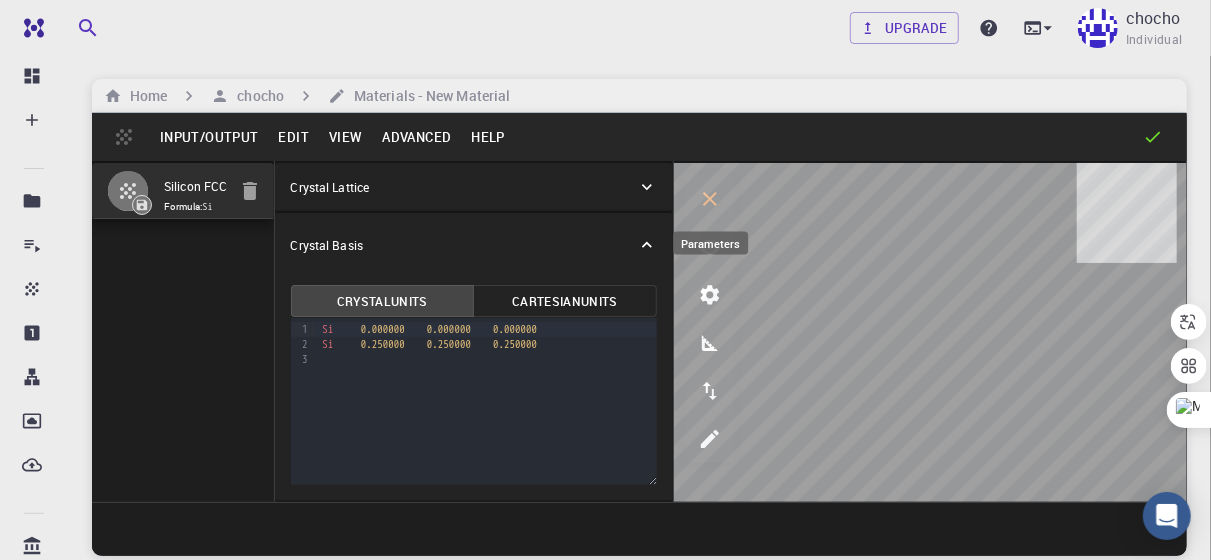 click 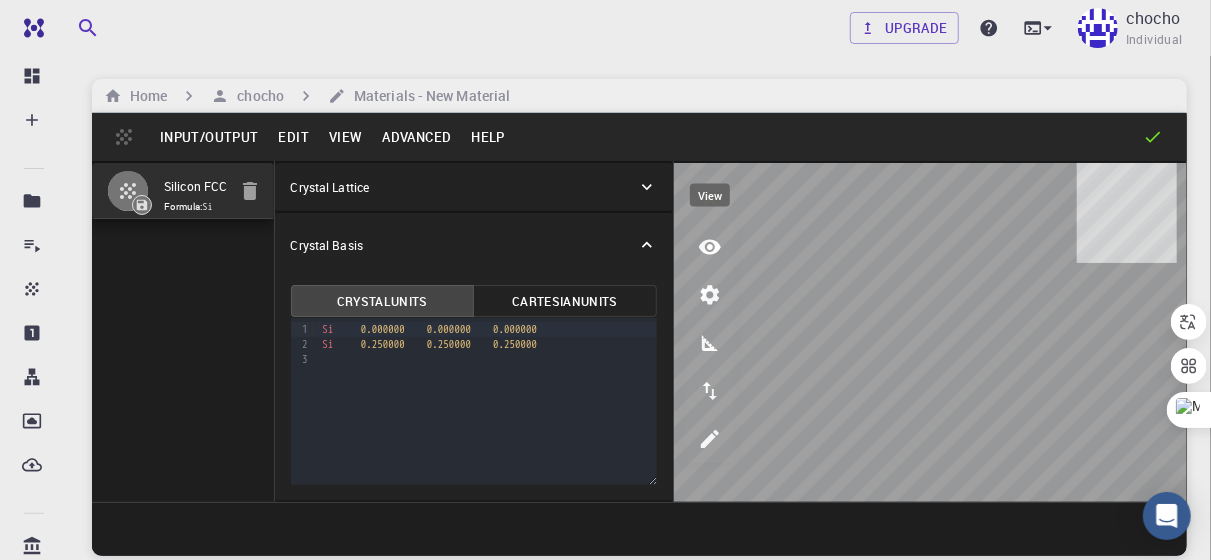 click 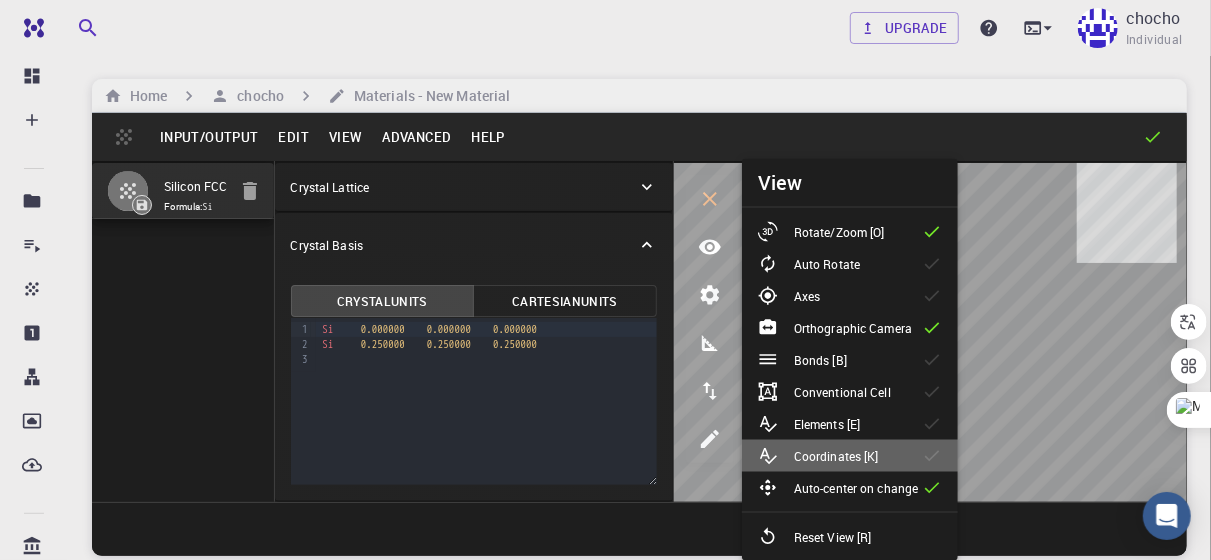click on "Coordinates [K]" at bounding box center (836, 456) 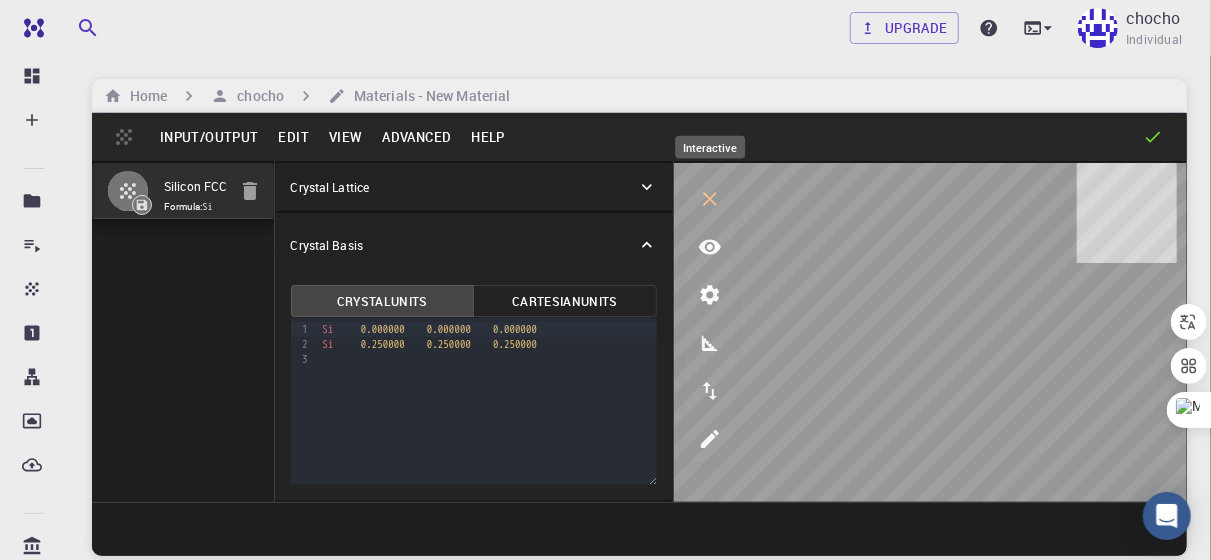 click 